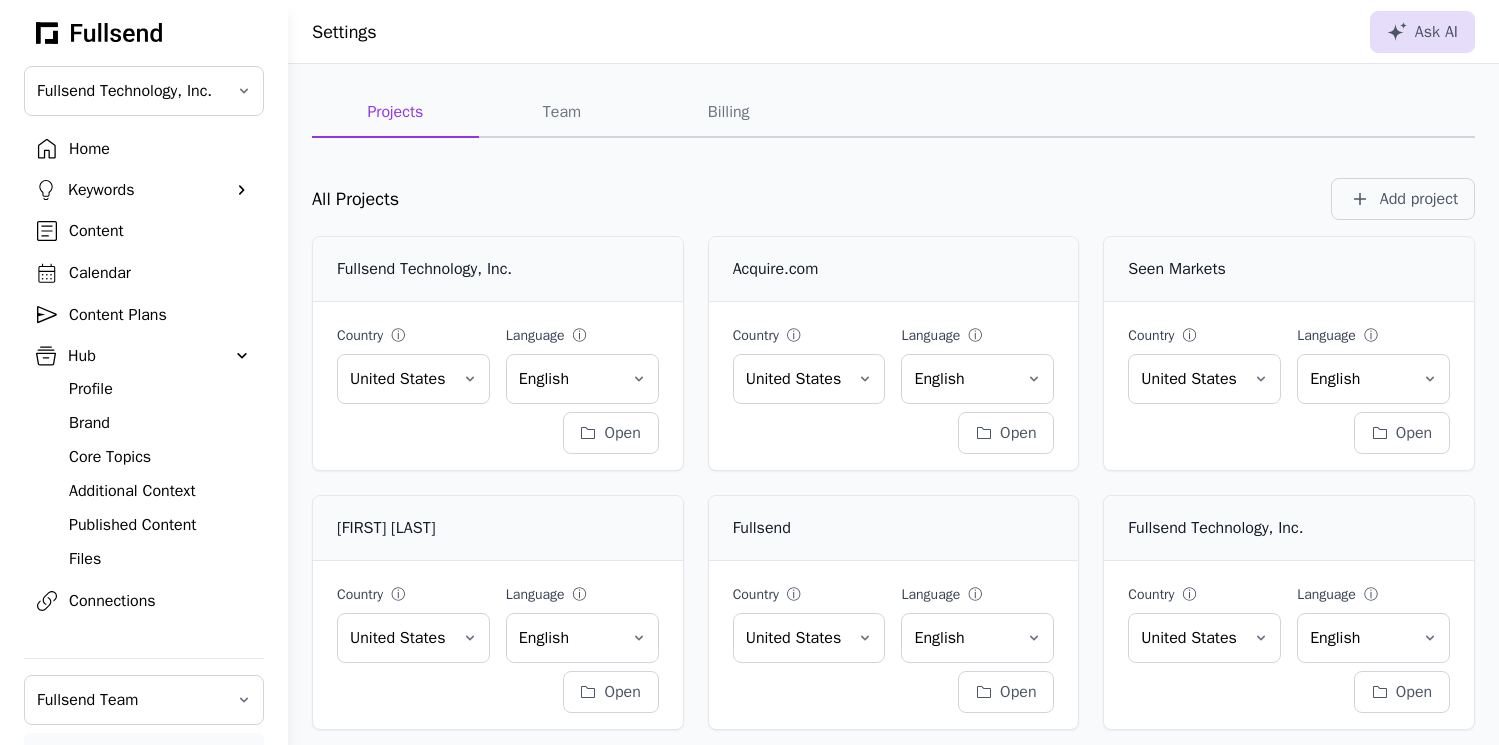 scroll, scrollTop: 0, scrollLeft: 0, axis: both 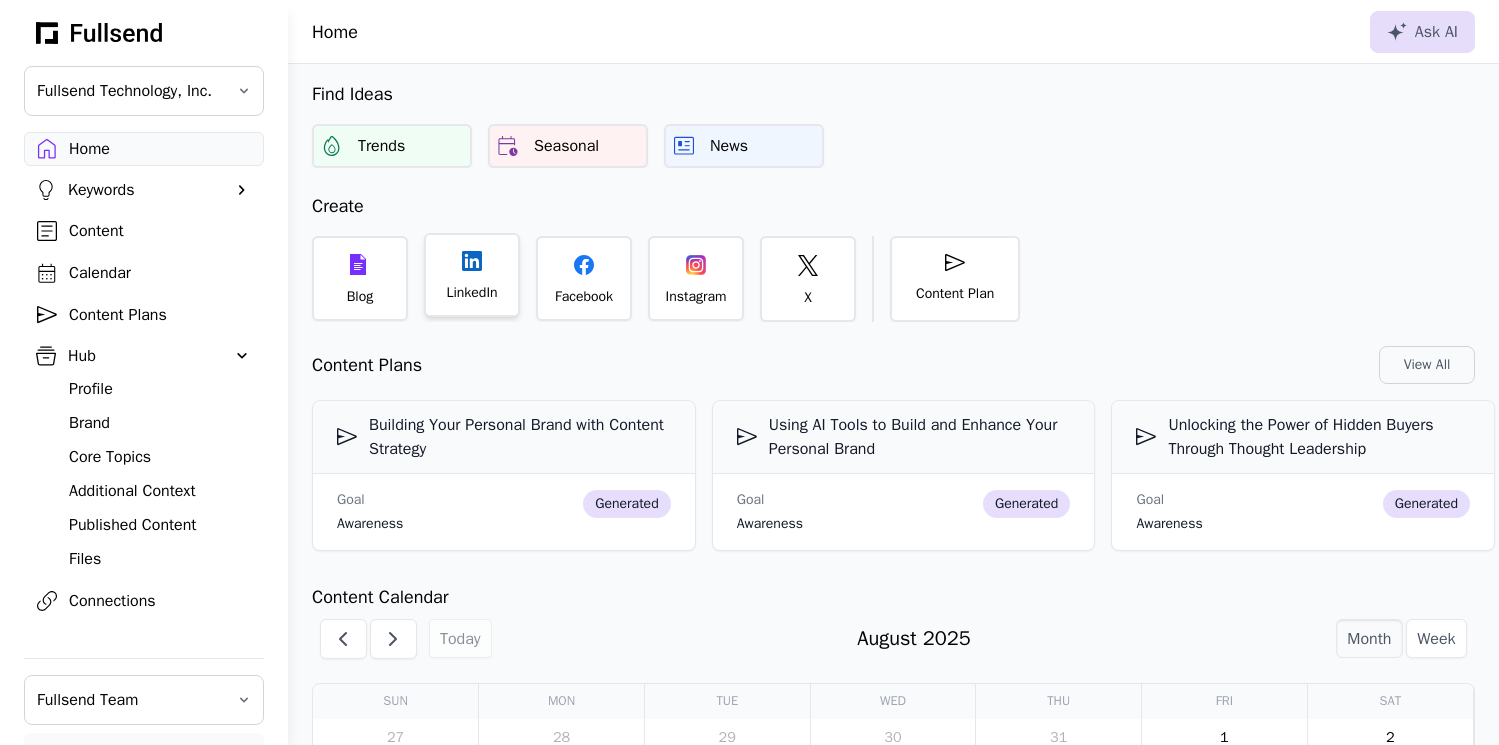 click on "LinkedIn" at bounding box center (471, 293) 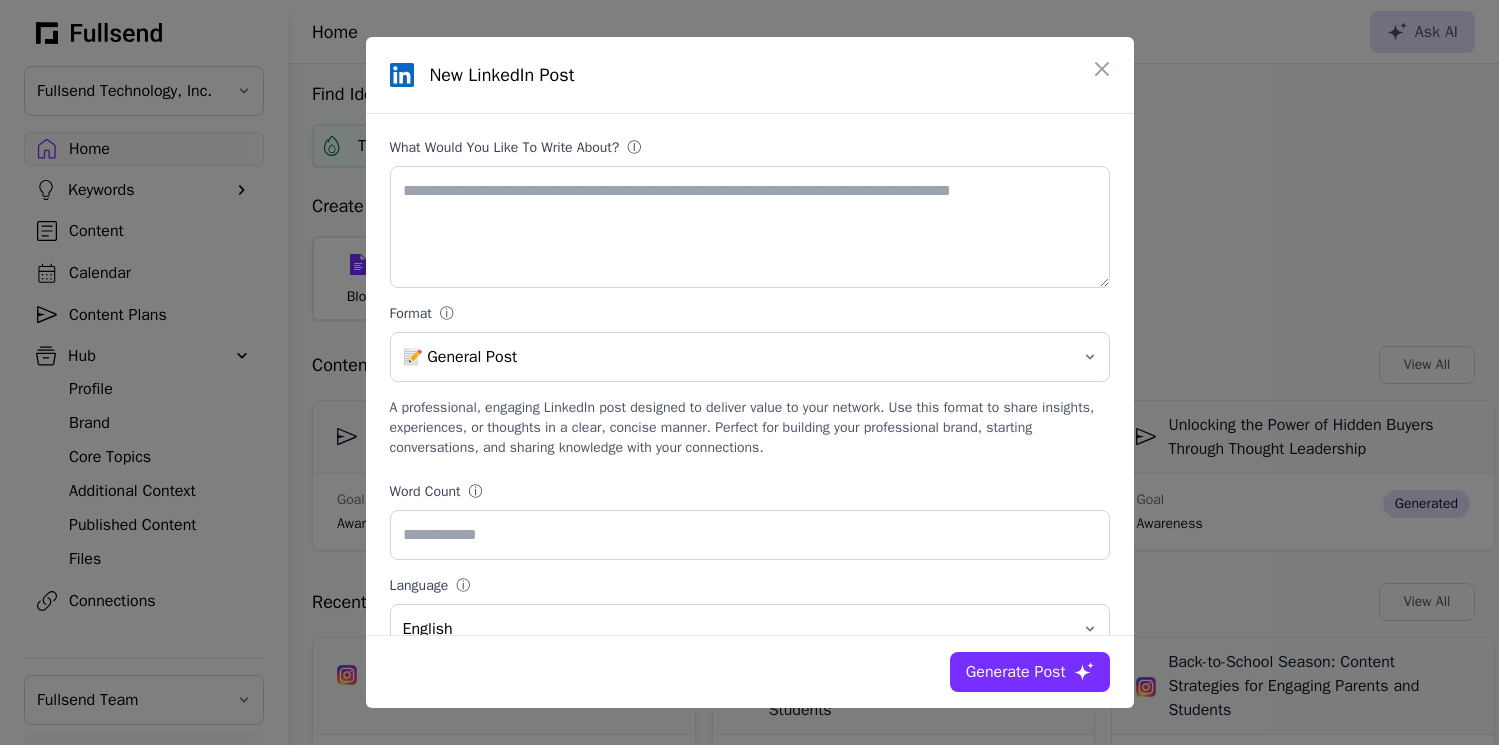 click 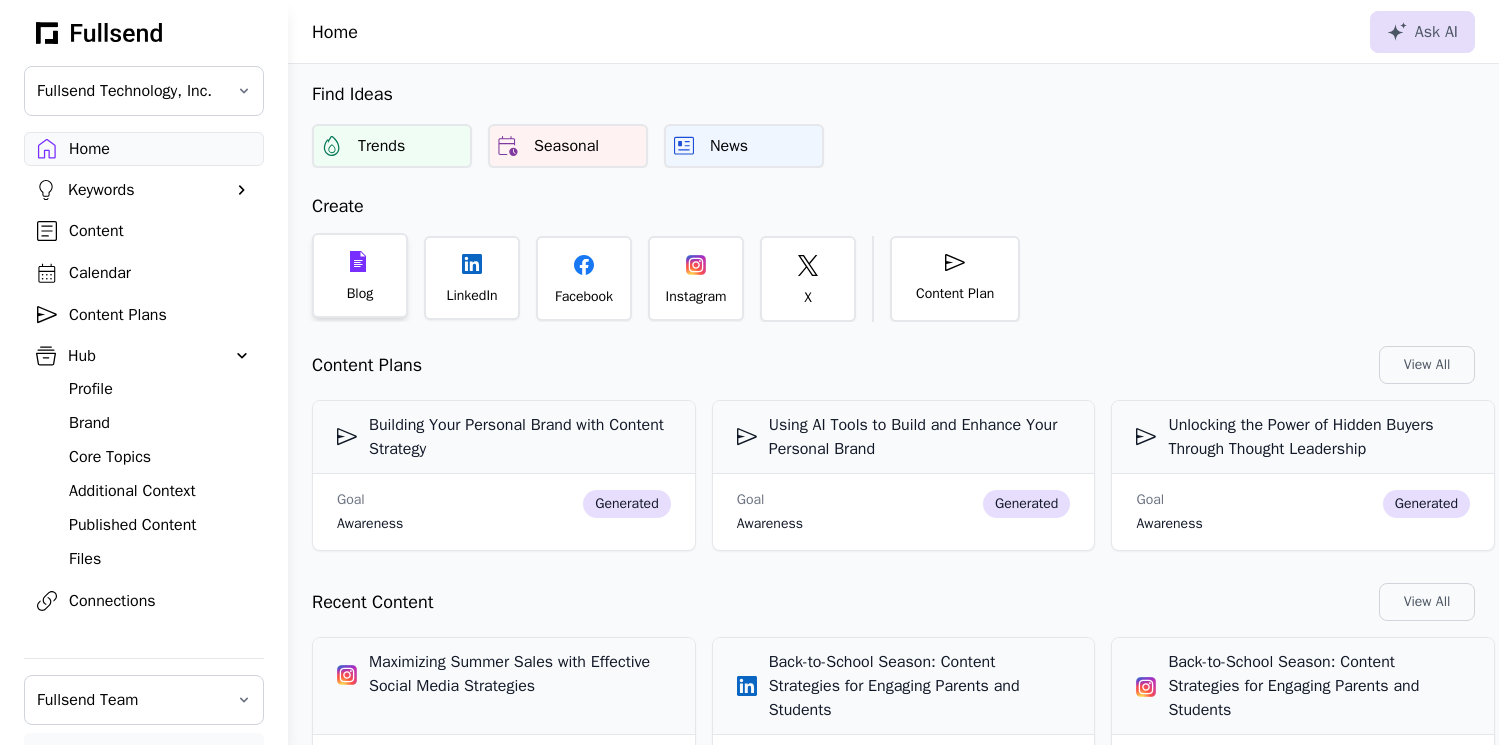 click on "Blog" at bounding box center [360, 275] 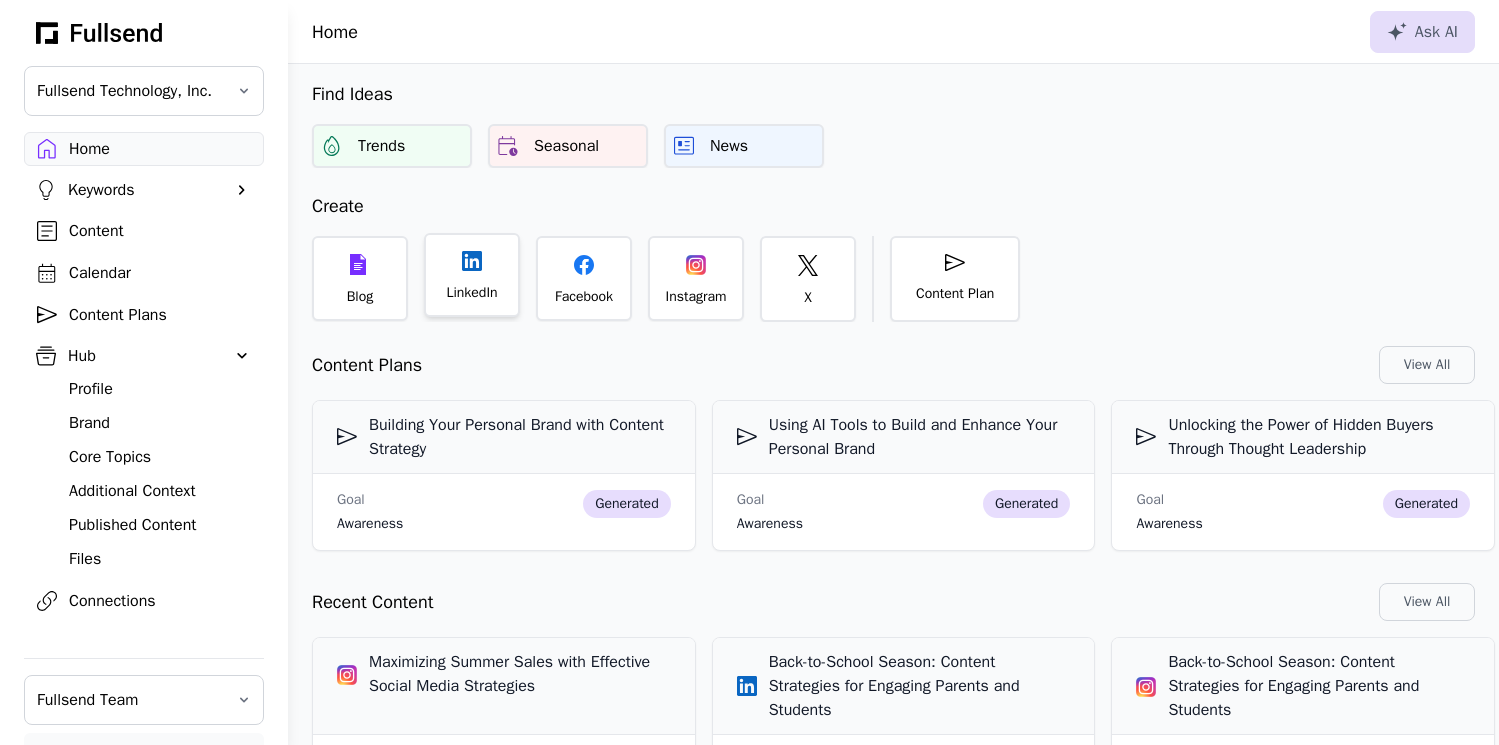 click on "LinkedIn" at bounding box center (472, 275) 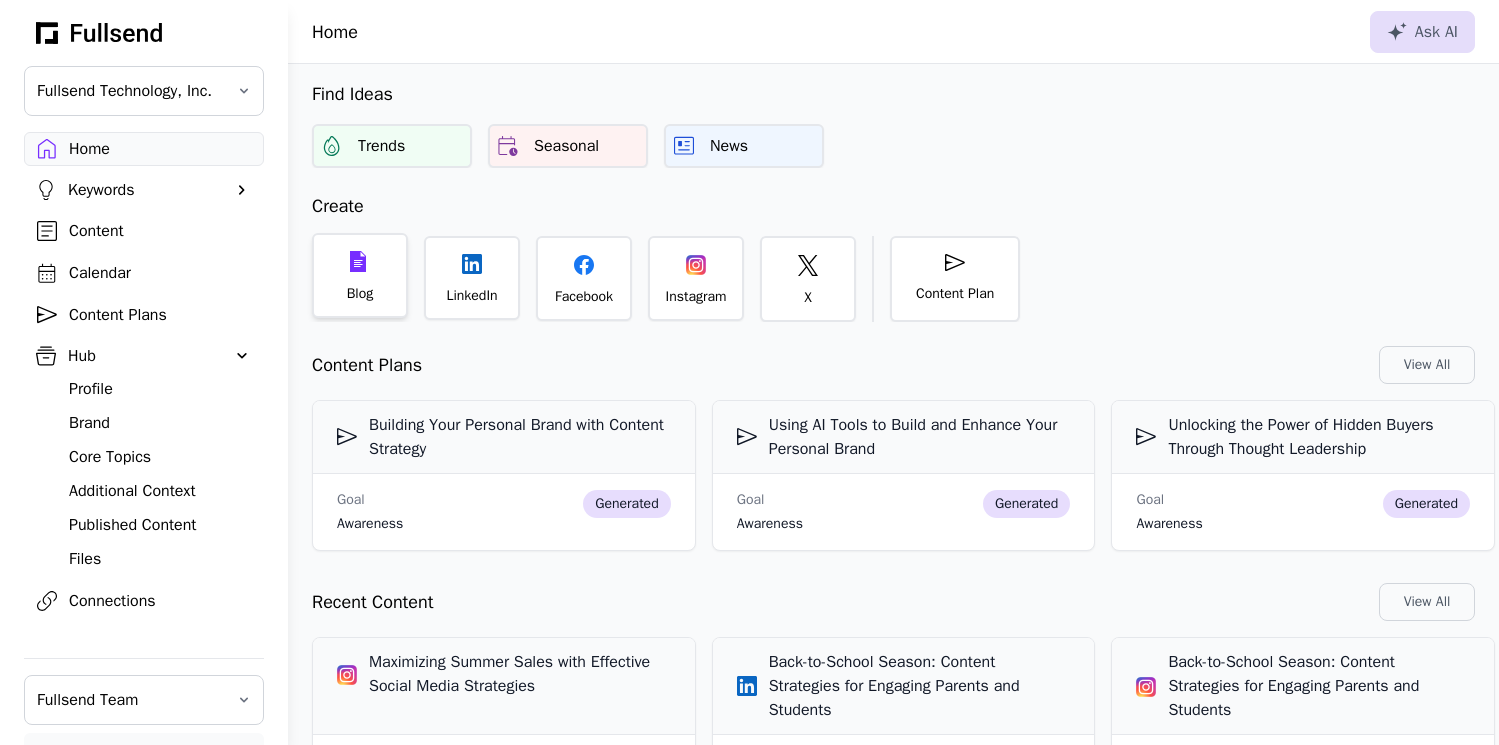 click on "Blog" at bounding box center (360, 294) 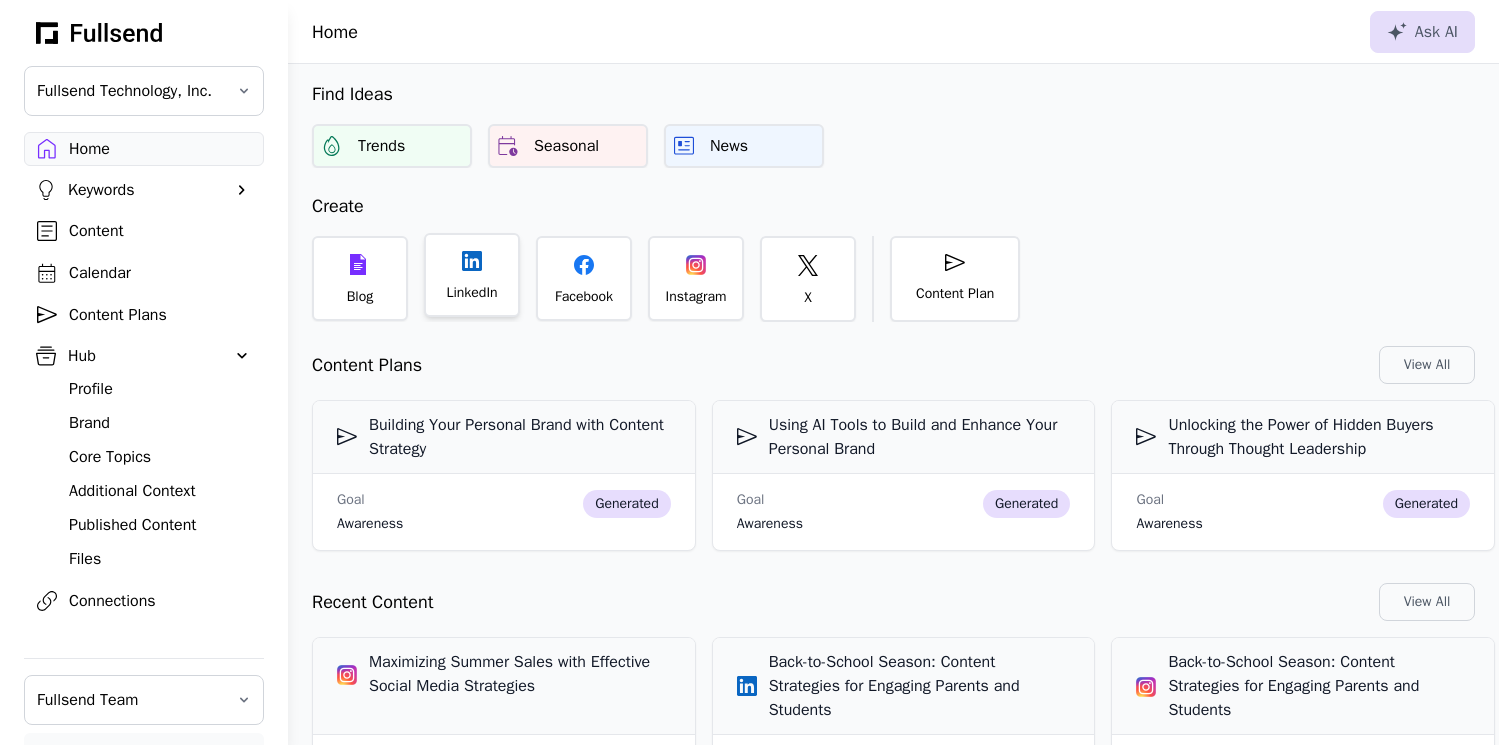 click on "LinkedIn" at bounding box center [472, 275] 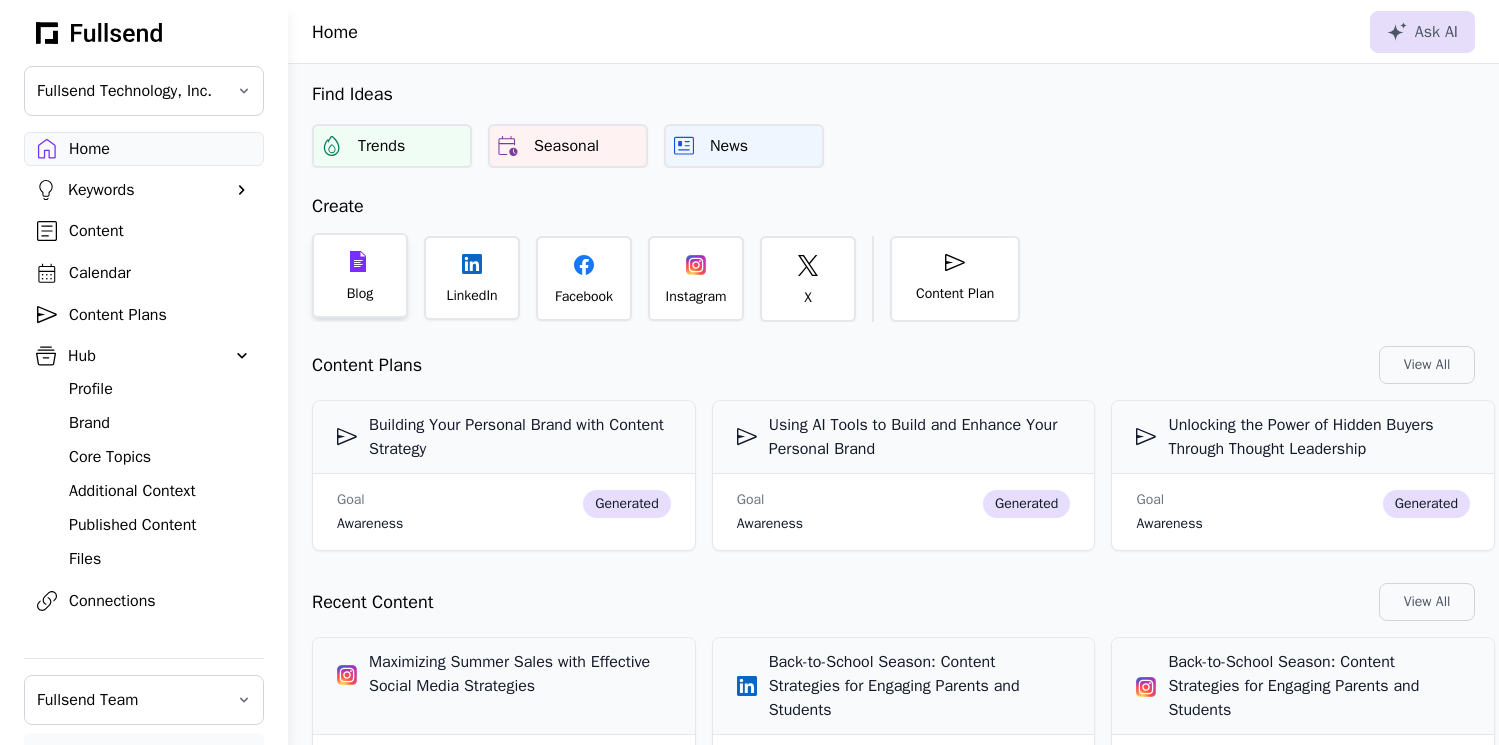 click on "Blog" at bounding box center (360, 294) 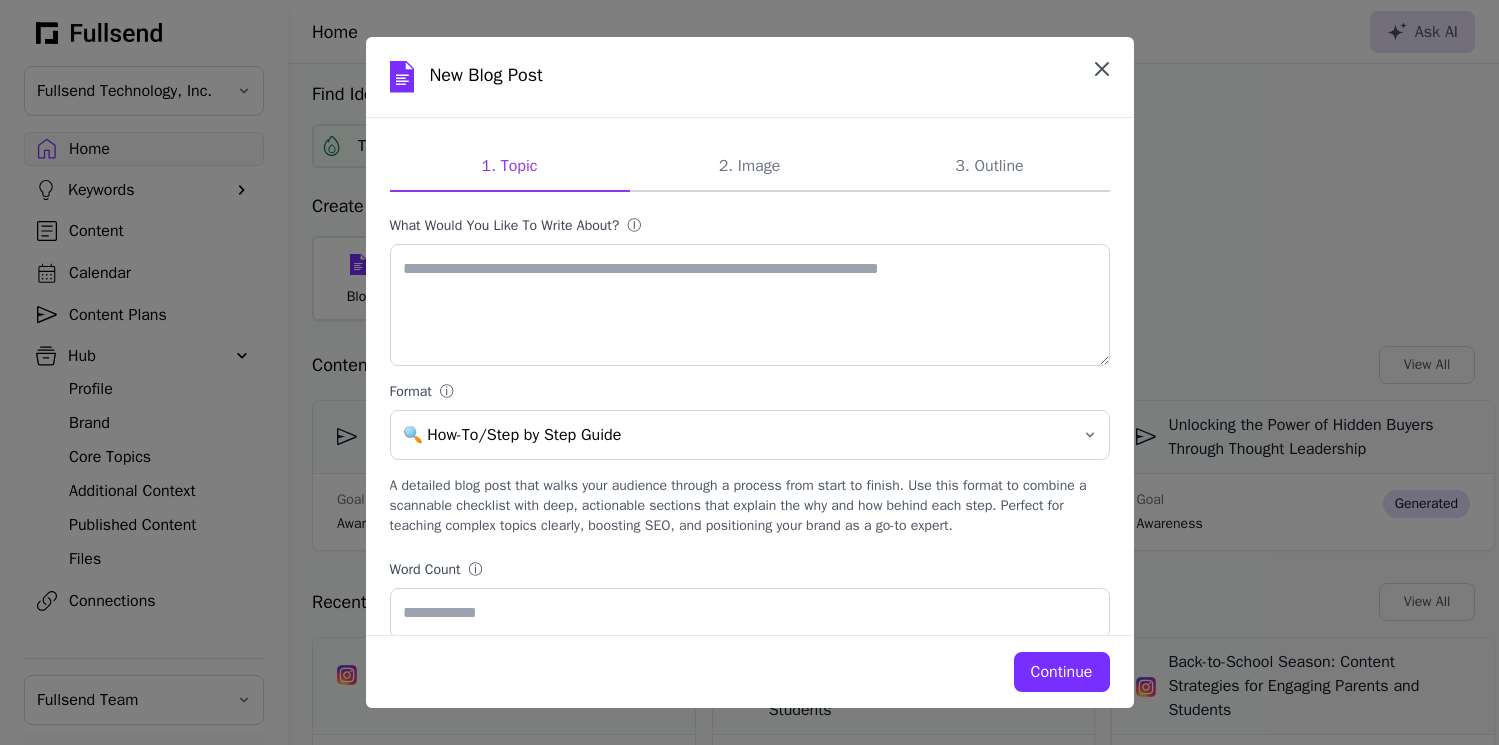 click 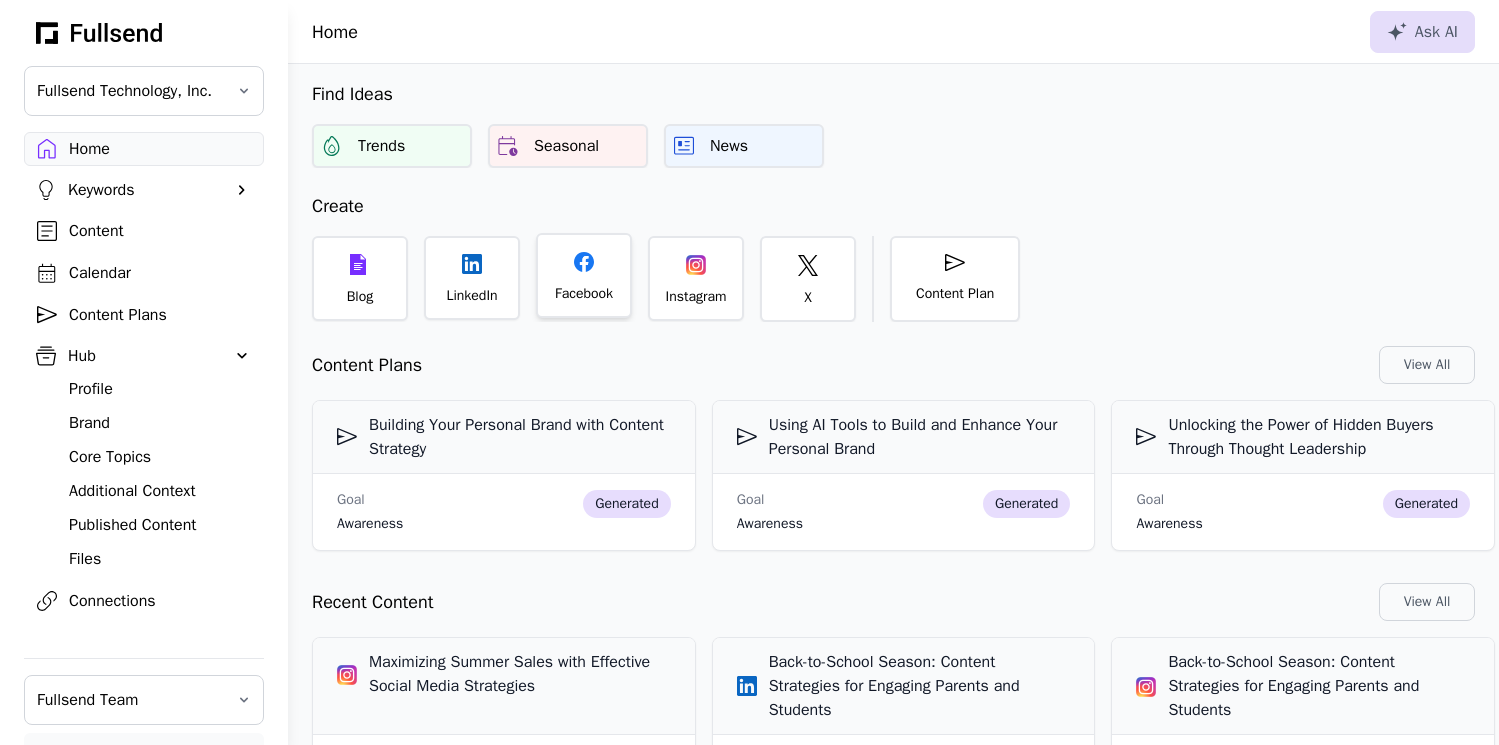 click on "Facebook" at bounding box center [584, 294] 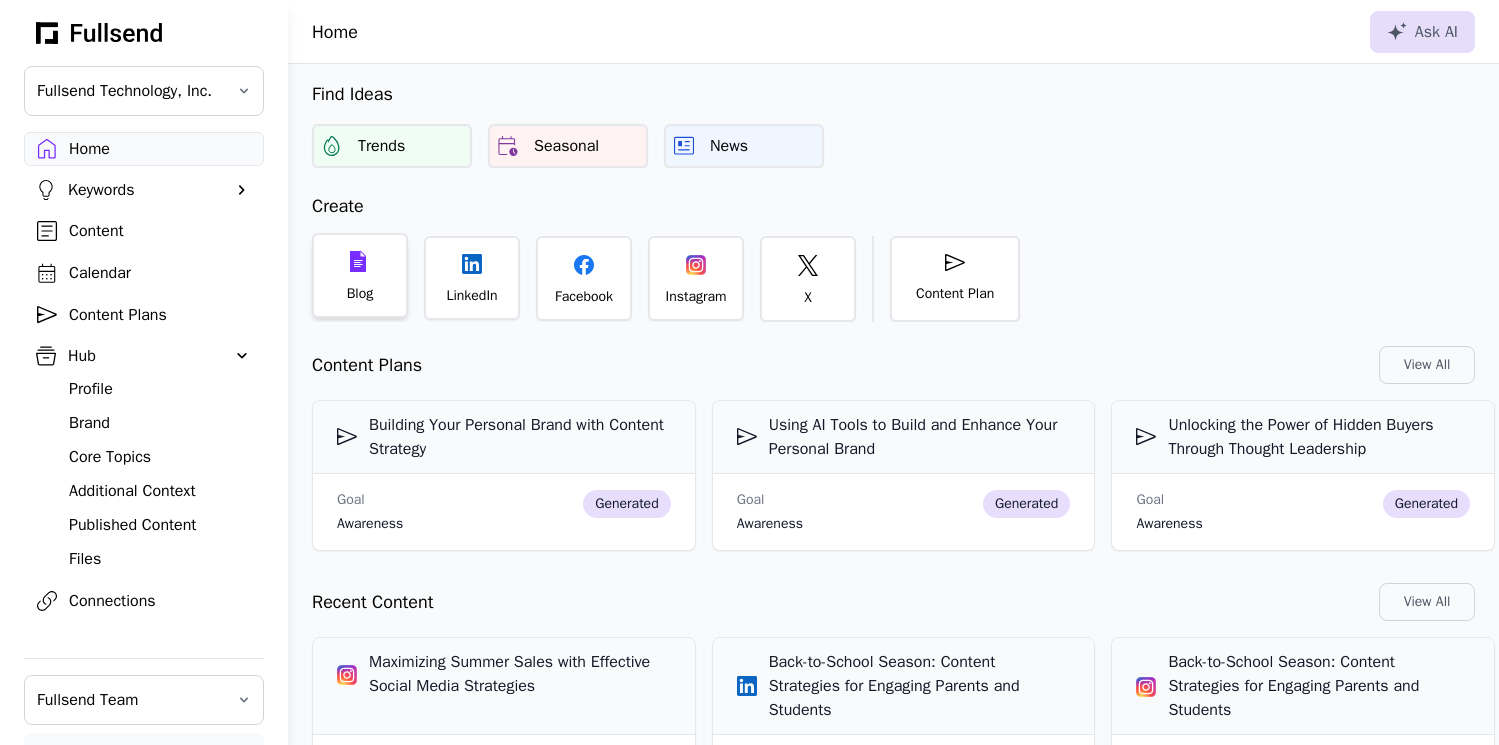 click on "Blog" at bounding box center (360, 275) 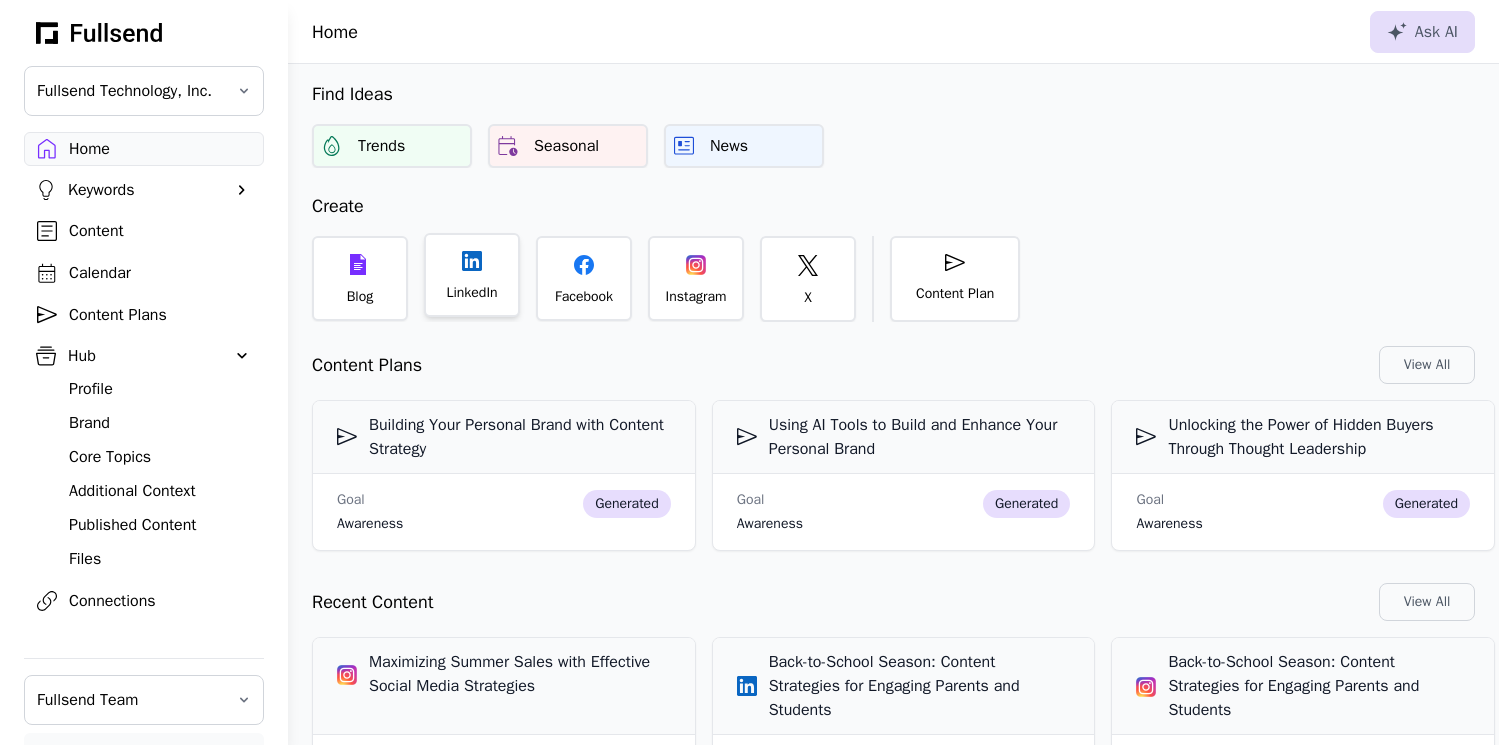 click on "LinkedIn" at bounding box center (472, 275) 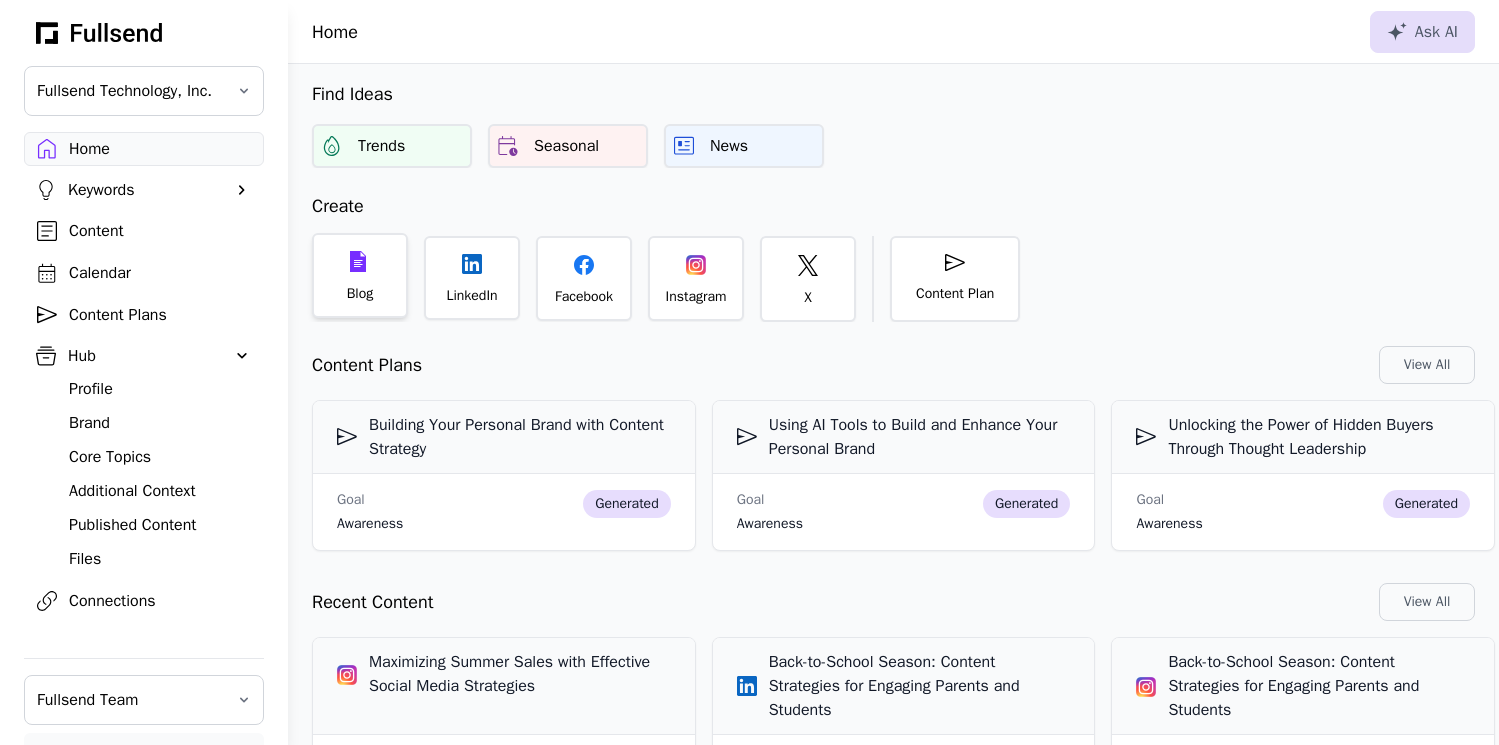 click on "Blog" at bounding box center (360, 275) 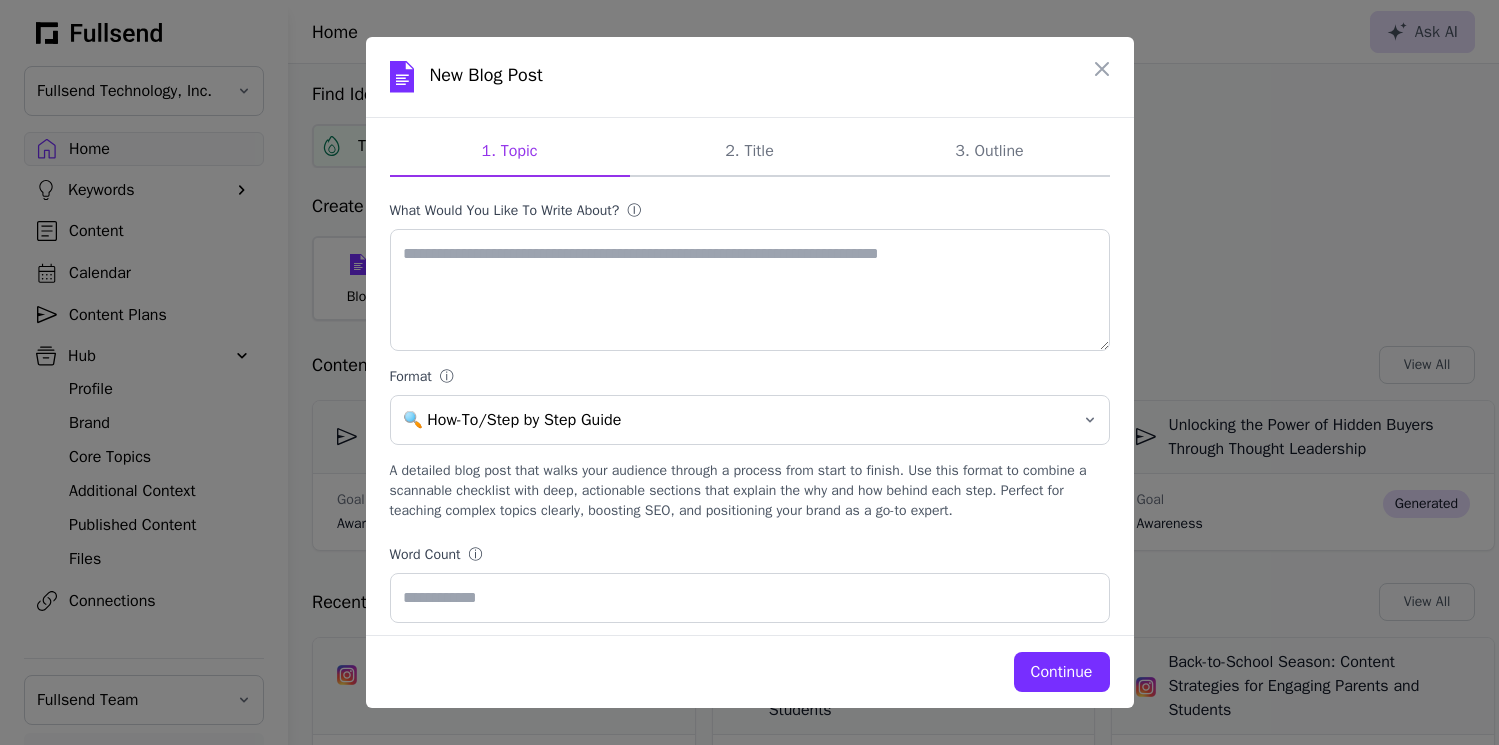 scroll, scrollTop: 18, scrollLeft: 0, axis: vertical 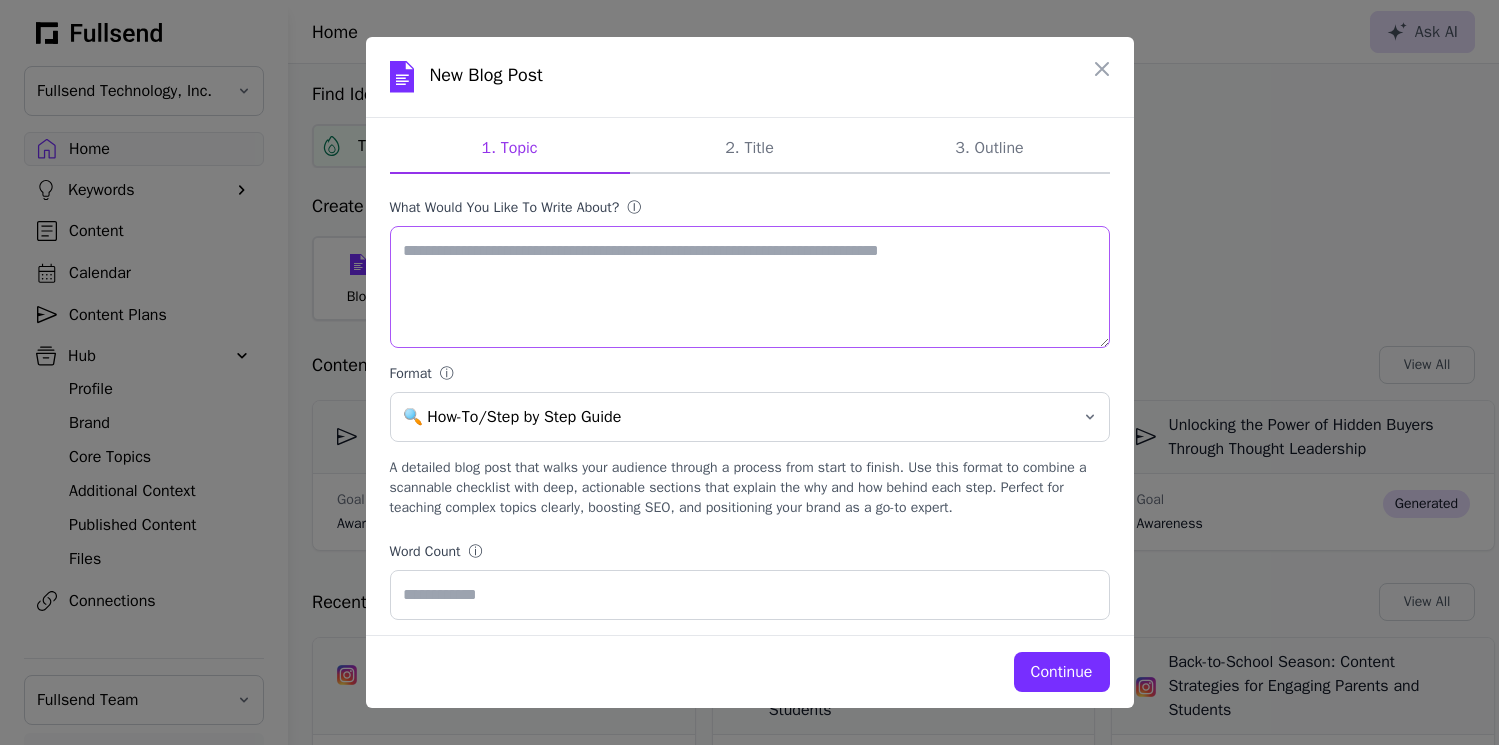click on "What would you like to write about?   ⓘ" at bounding box center [750, 287] 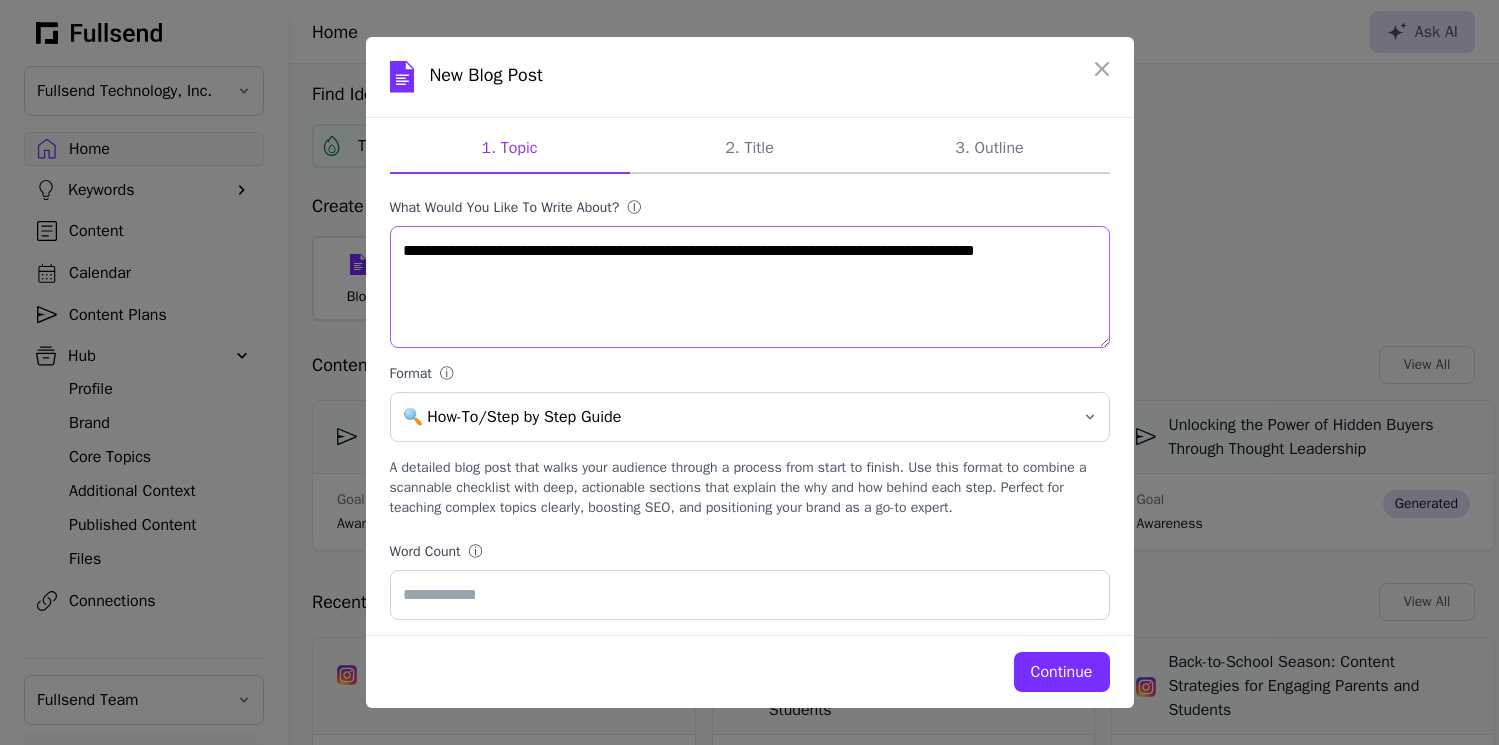 type on "**********" 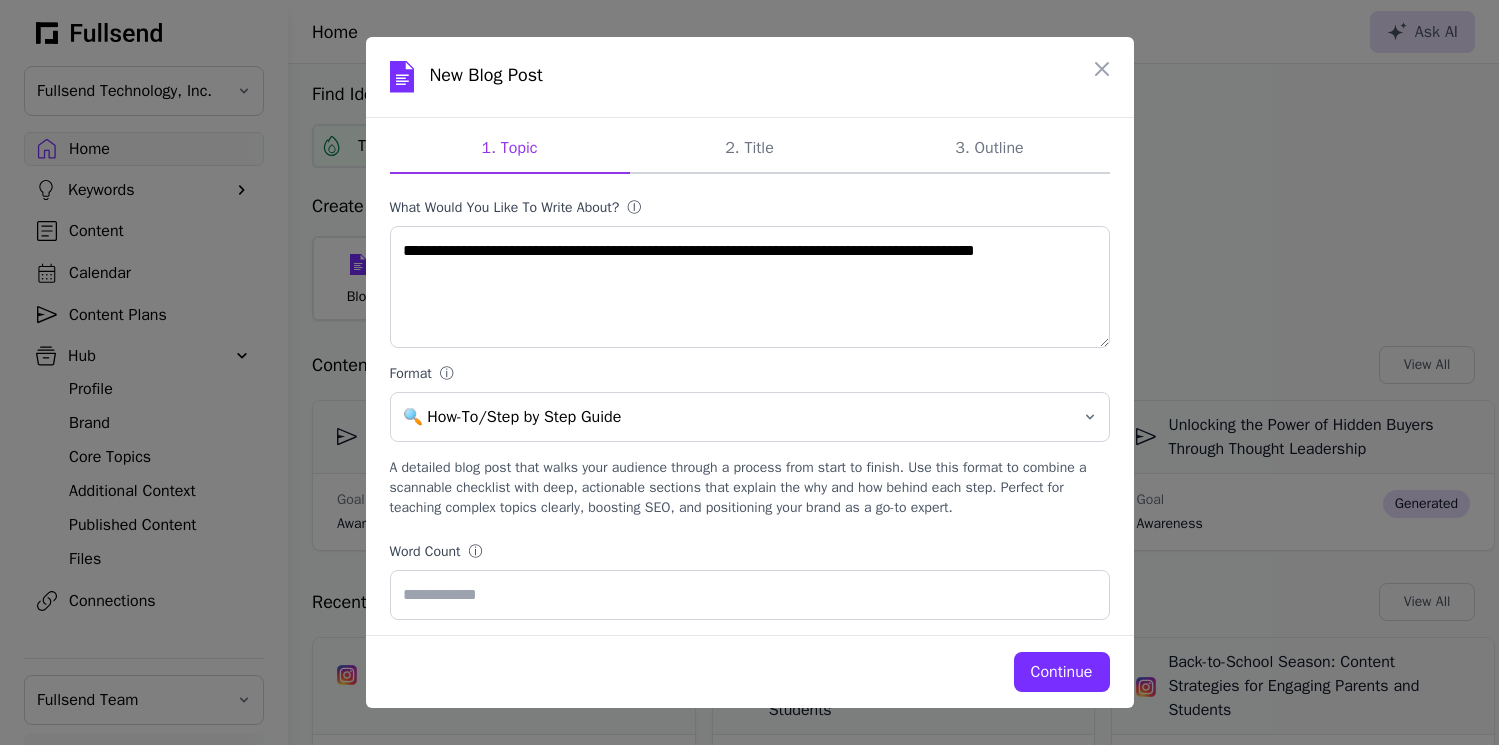 click on "Continue" at bounding box center [1062, 672] 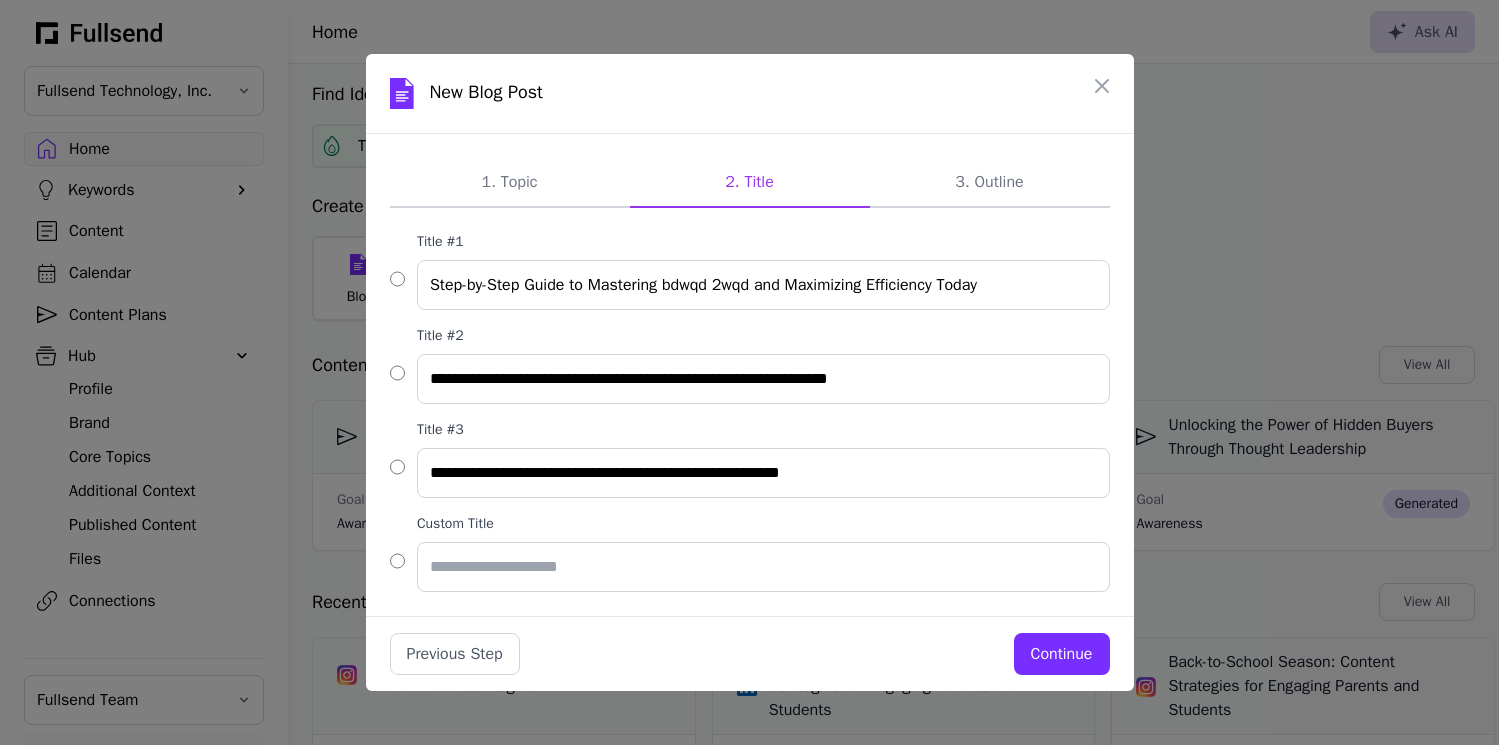scroll, scrollTop: 0, scrollLeft: 0, axis: both 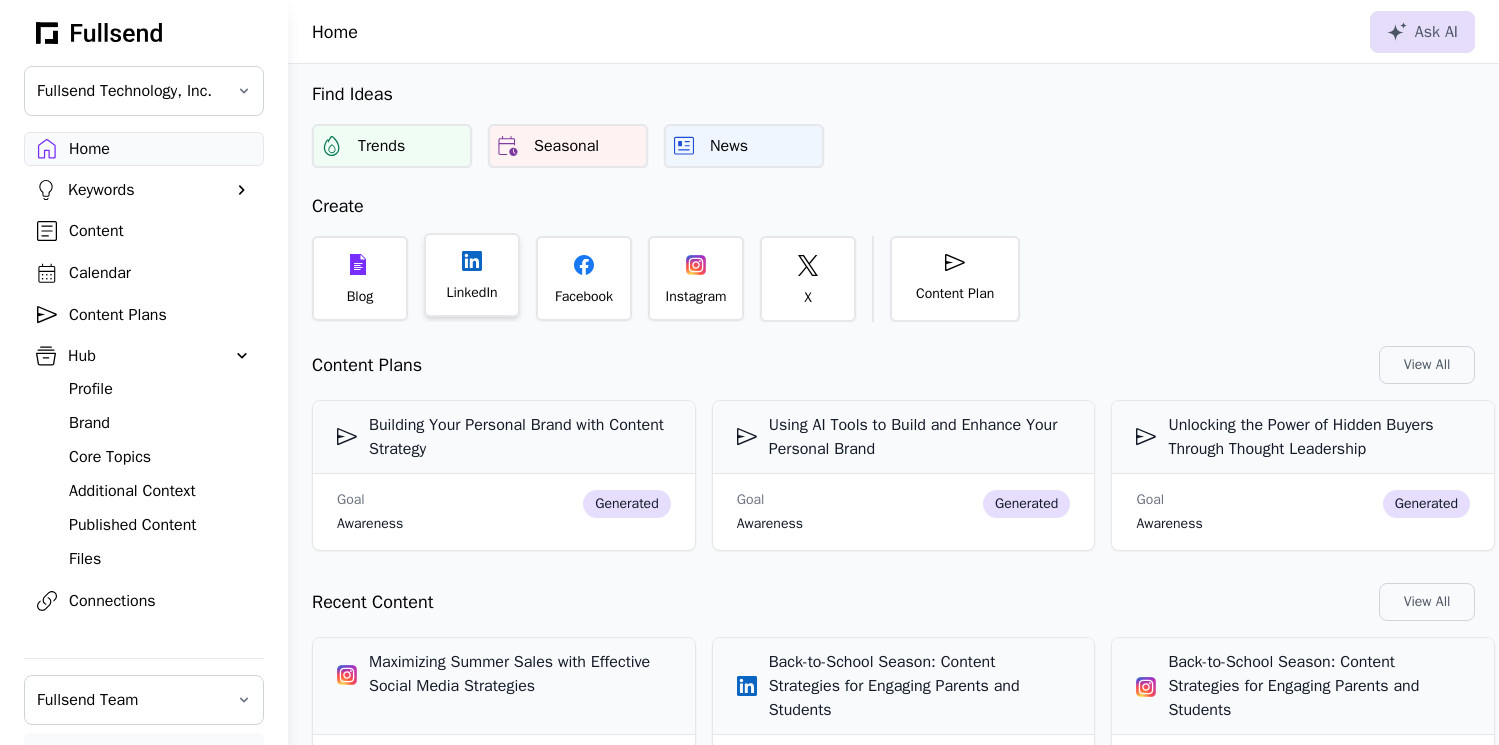 click on "LinkedIn" at bounding box center [472, 275] 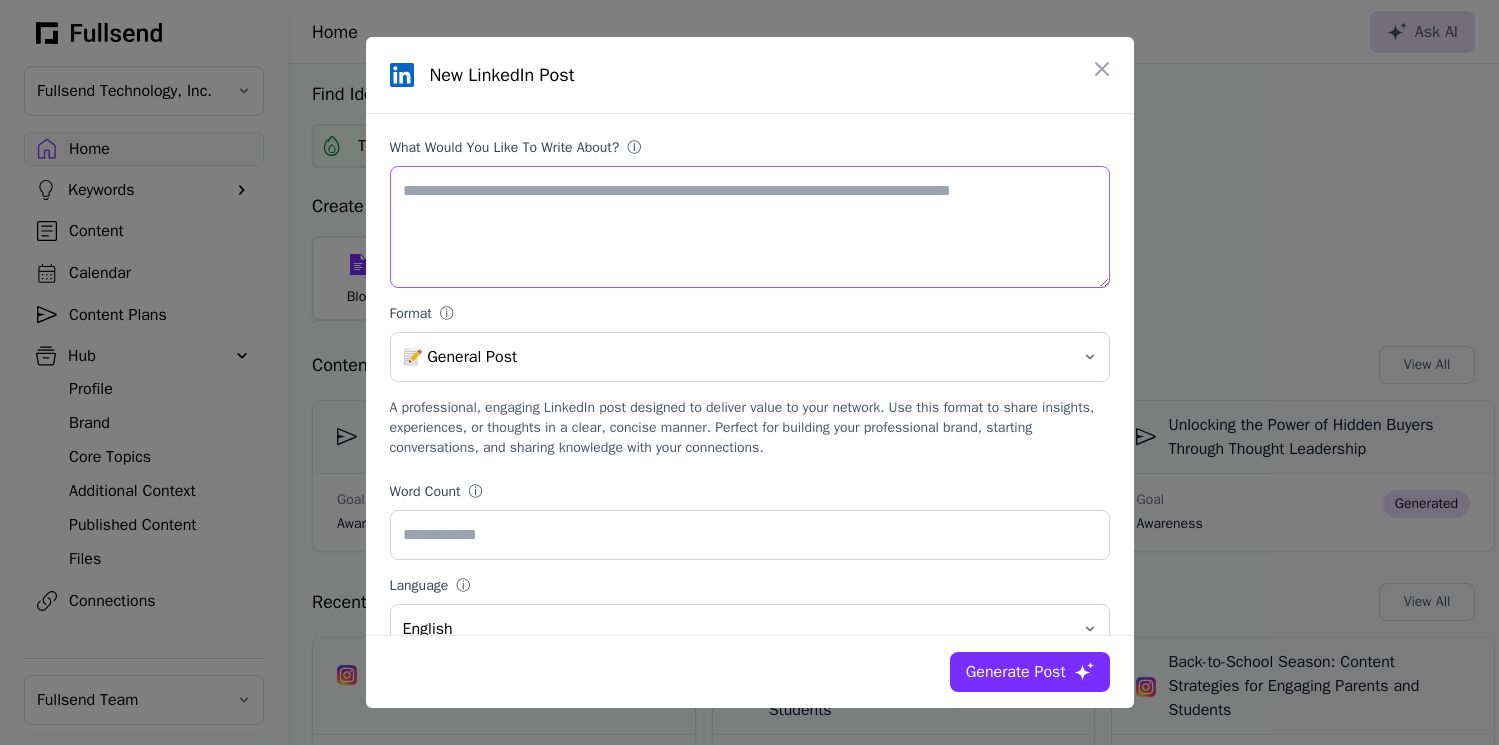 click on "What would you like to write about?   ⓘ" at bounding box center (750, 227) 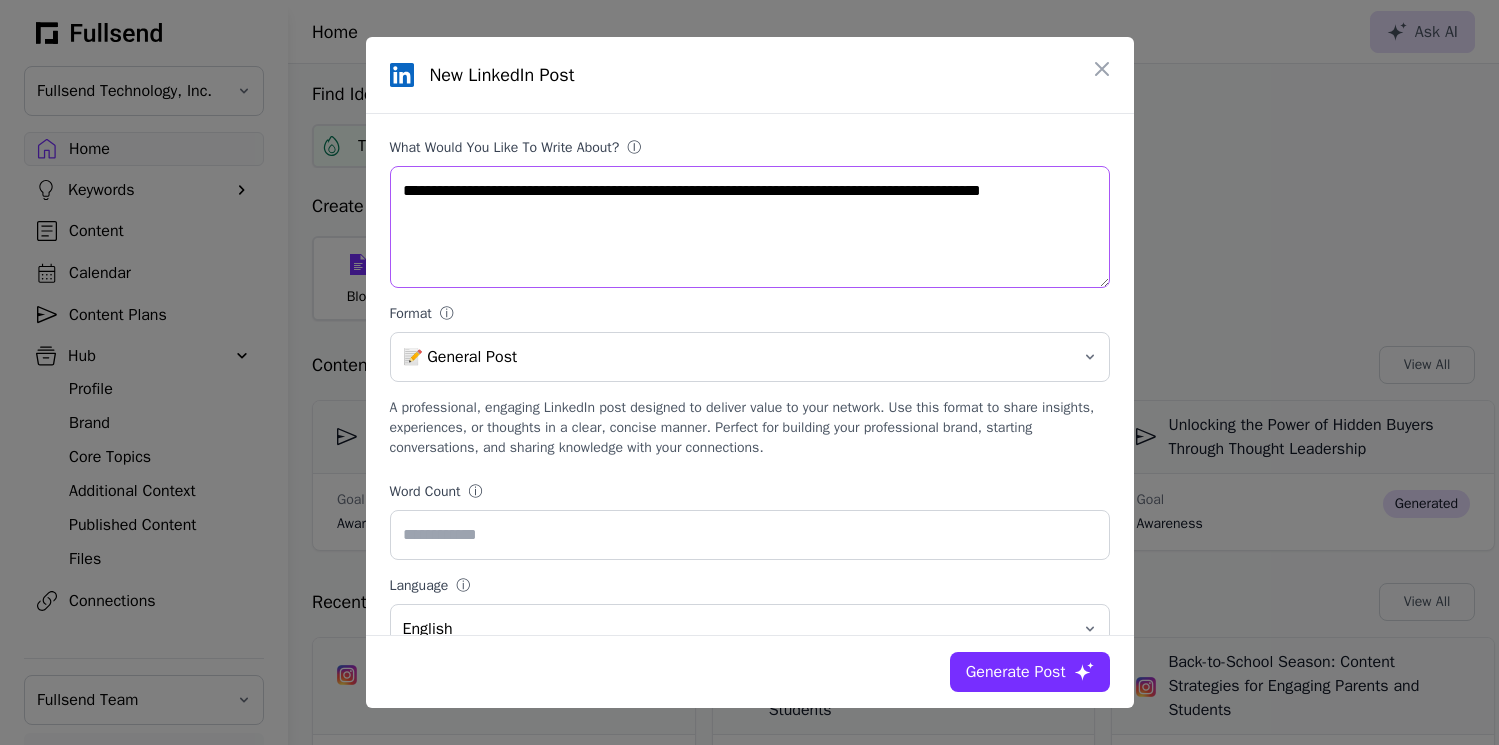 type on "**********" 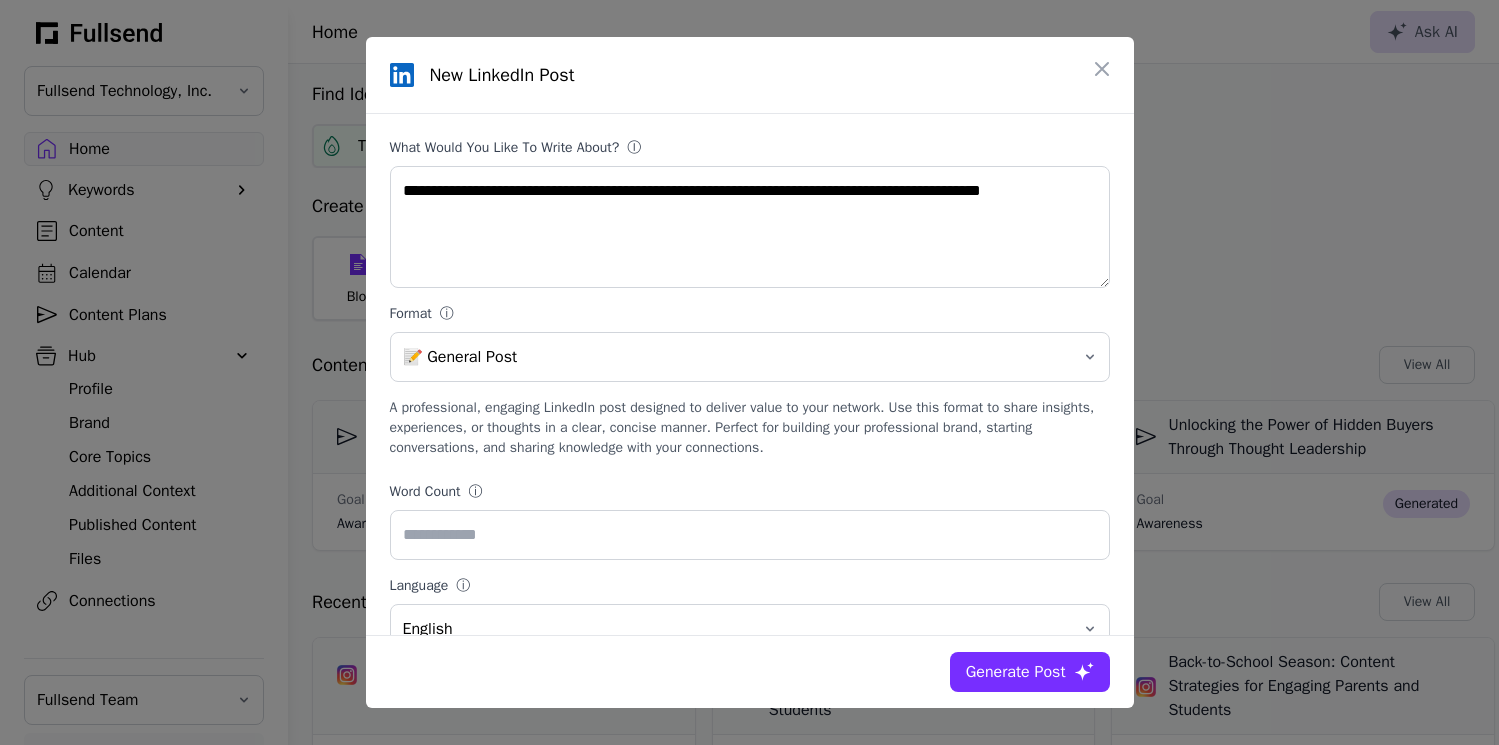 click on "Generate Post" 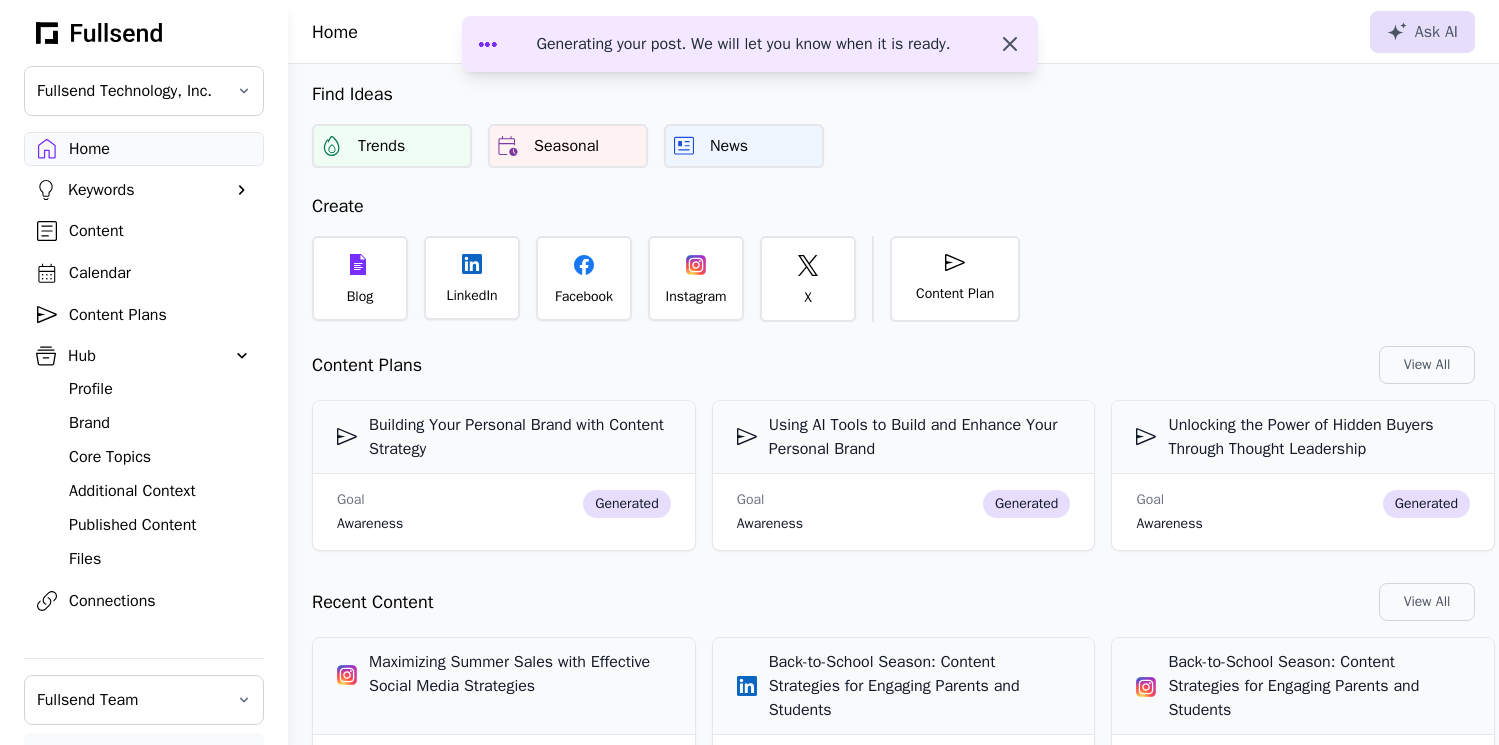 click 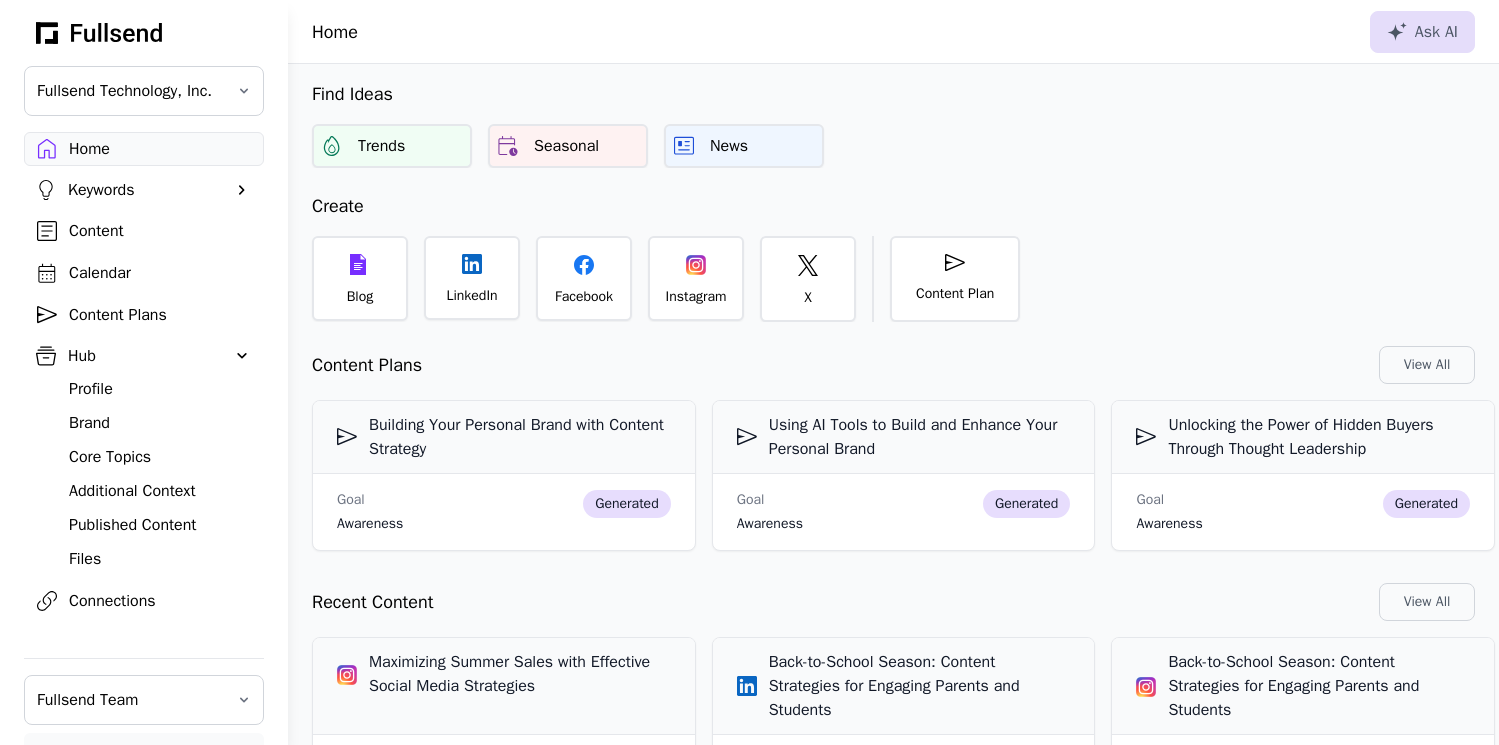click on "Content Plans" at bounding box center [160, 315] 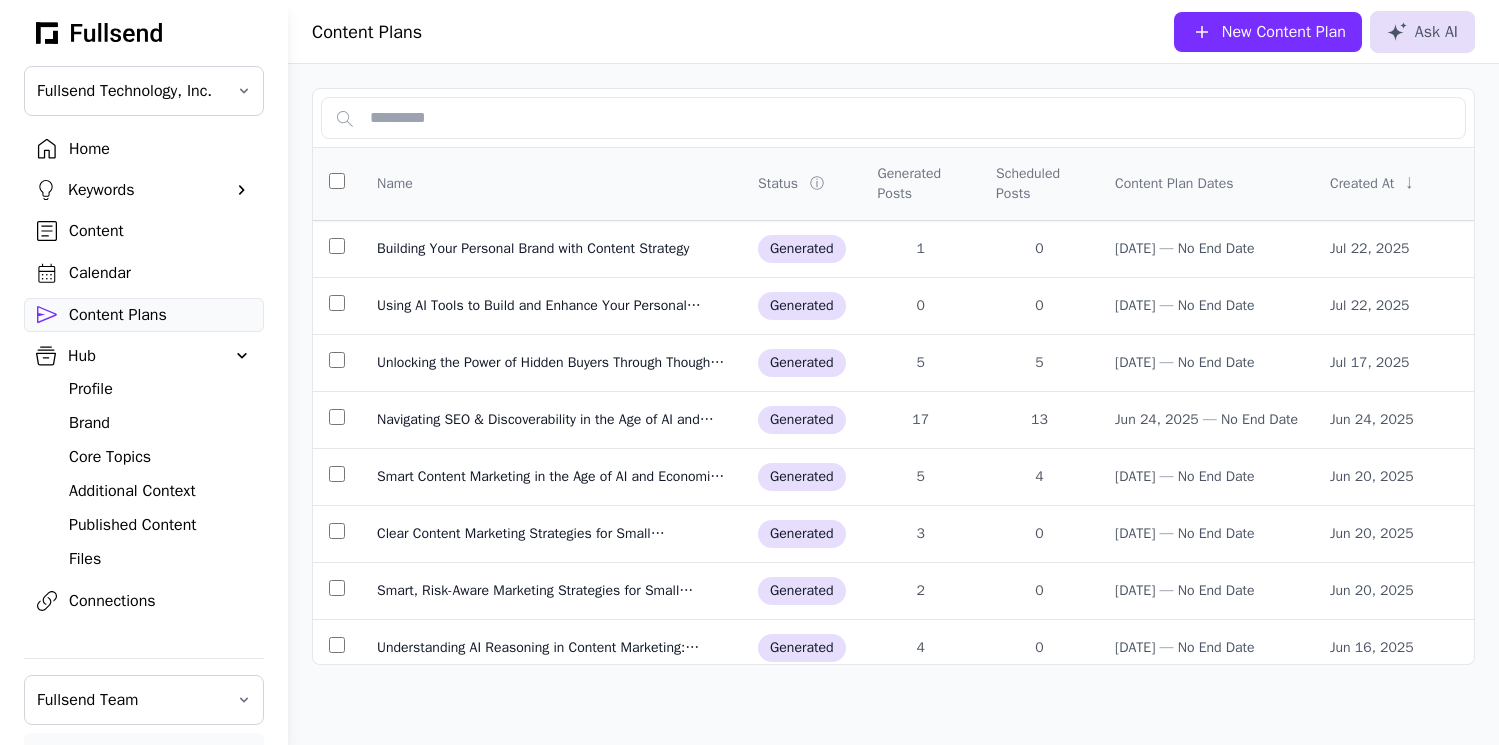 click on "Content" at bounding box center (160, 231) 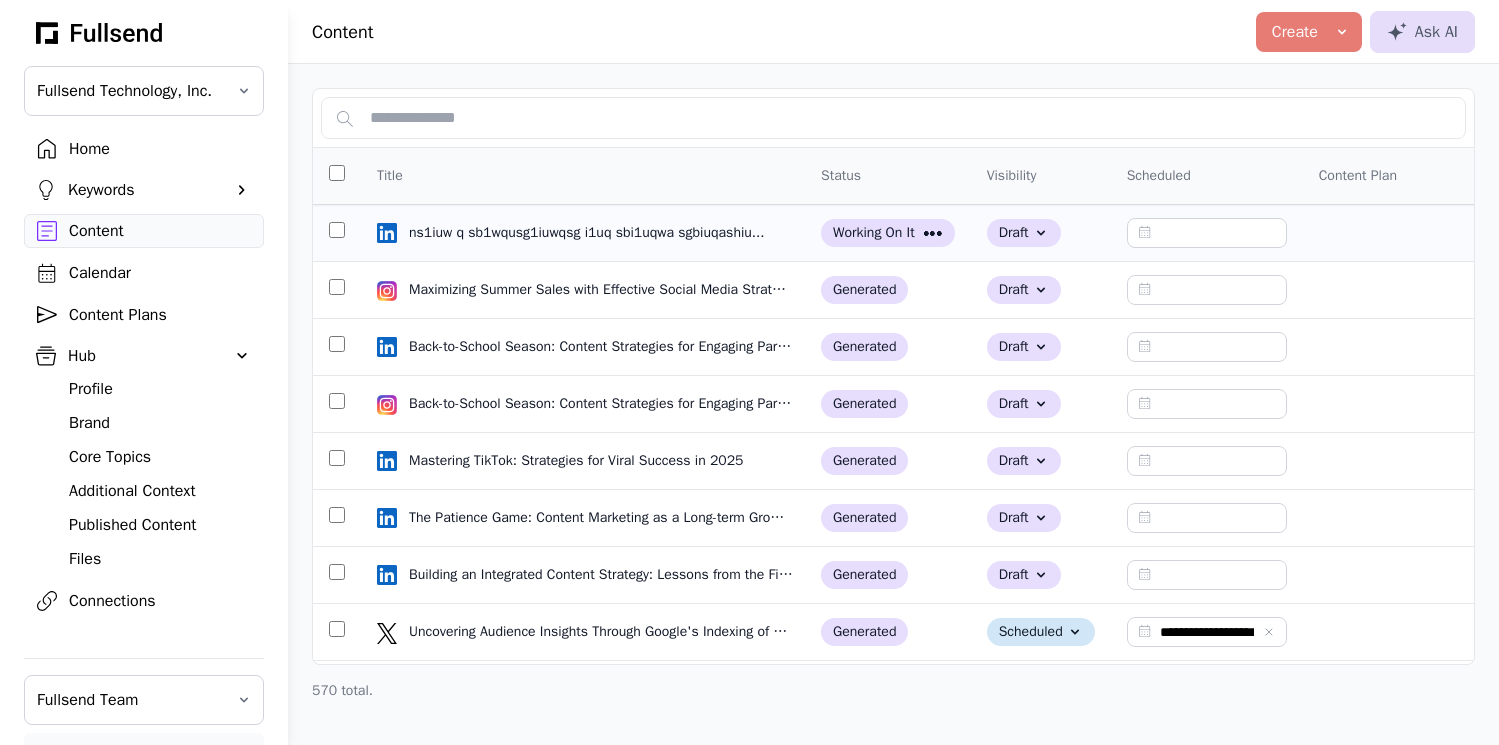 click at bounding box center (337, 233) 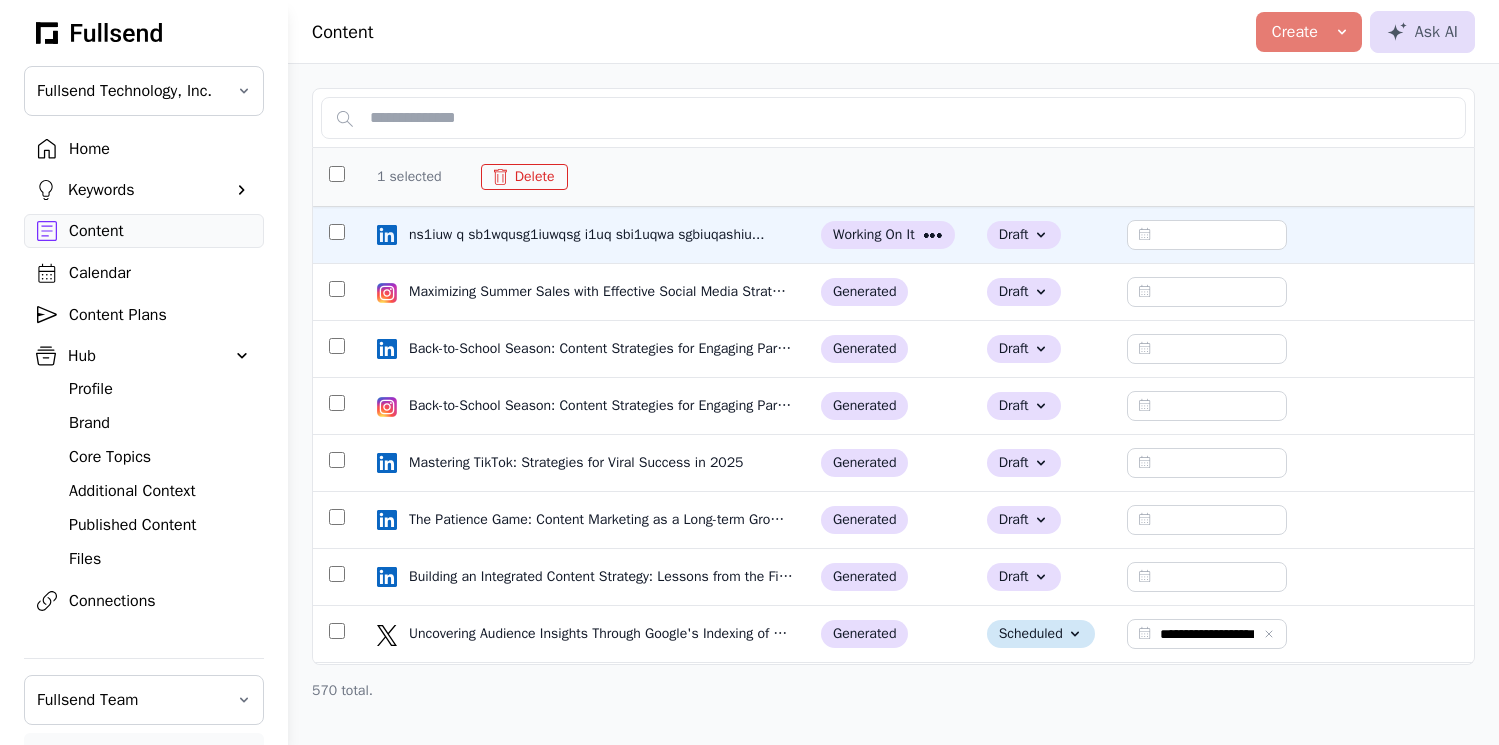 click on "Delete" at bounding box center (524, 177) 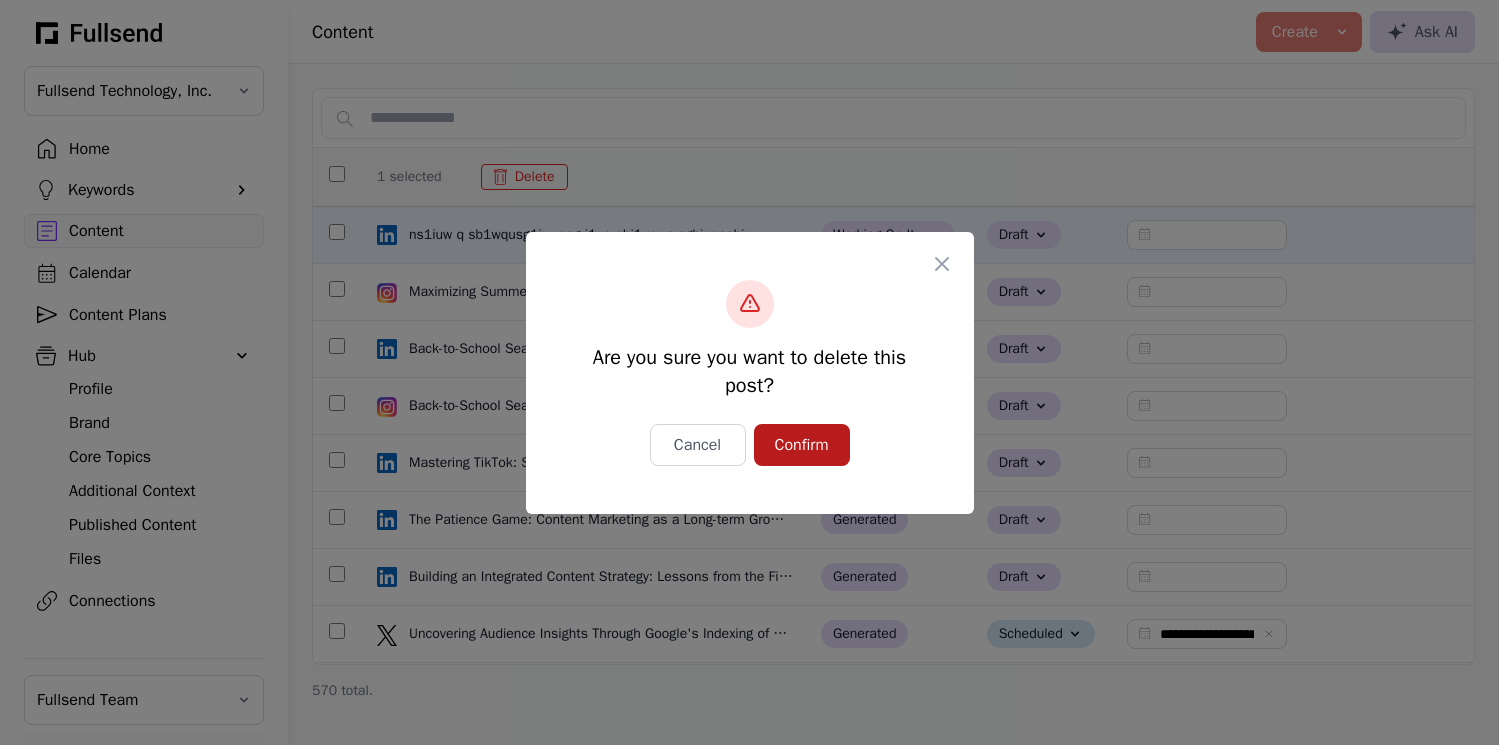 click on "Confirm" at bounding box center (802, 445) 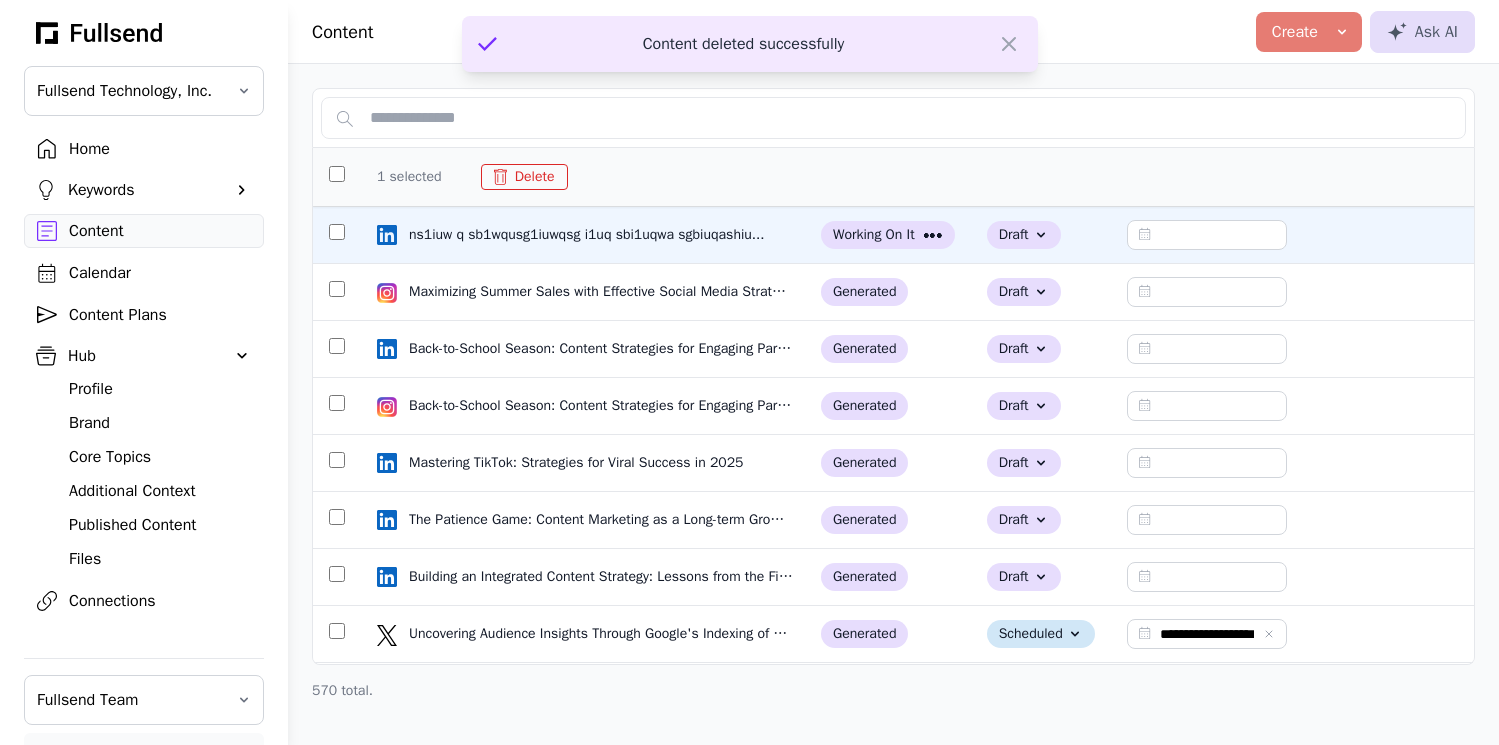 type on "**********" 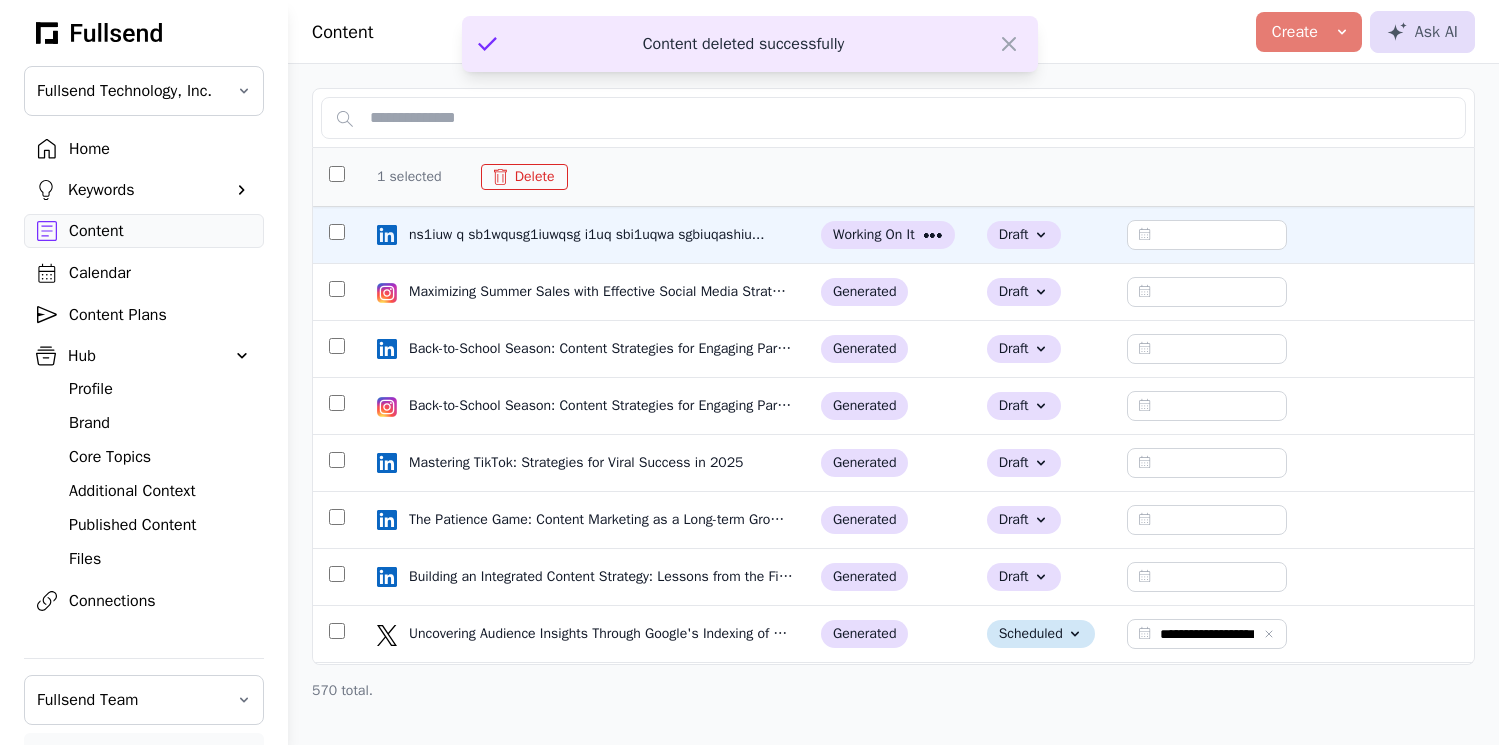 type 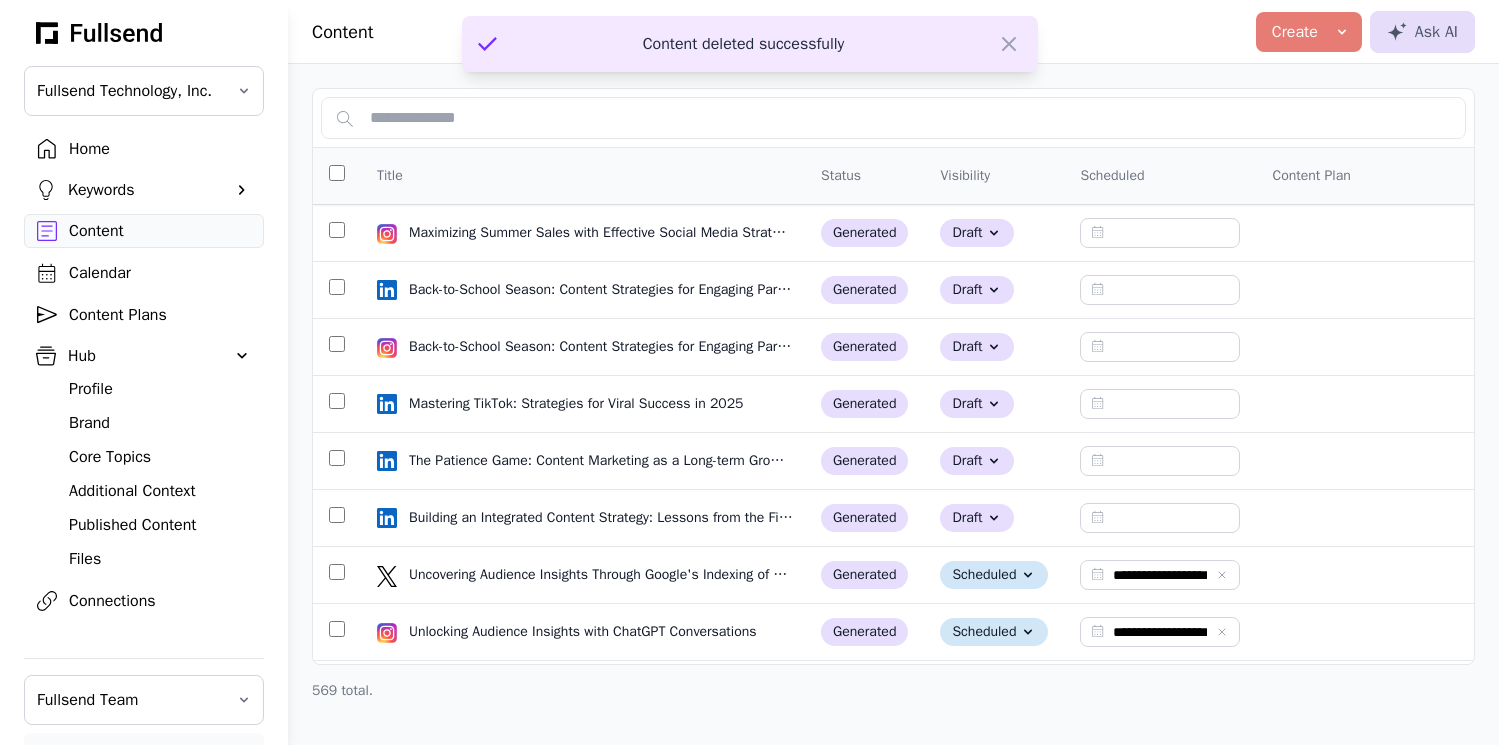 click on "Home" at bounding box center (160, 149) 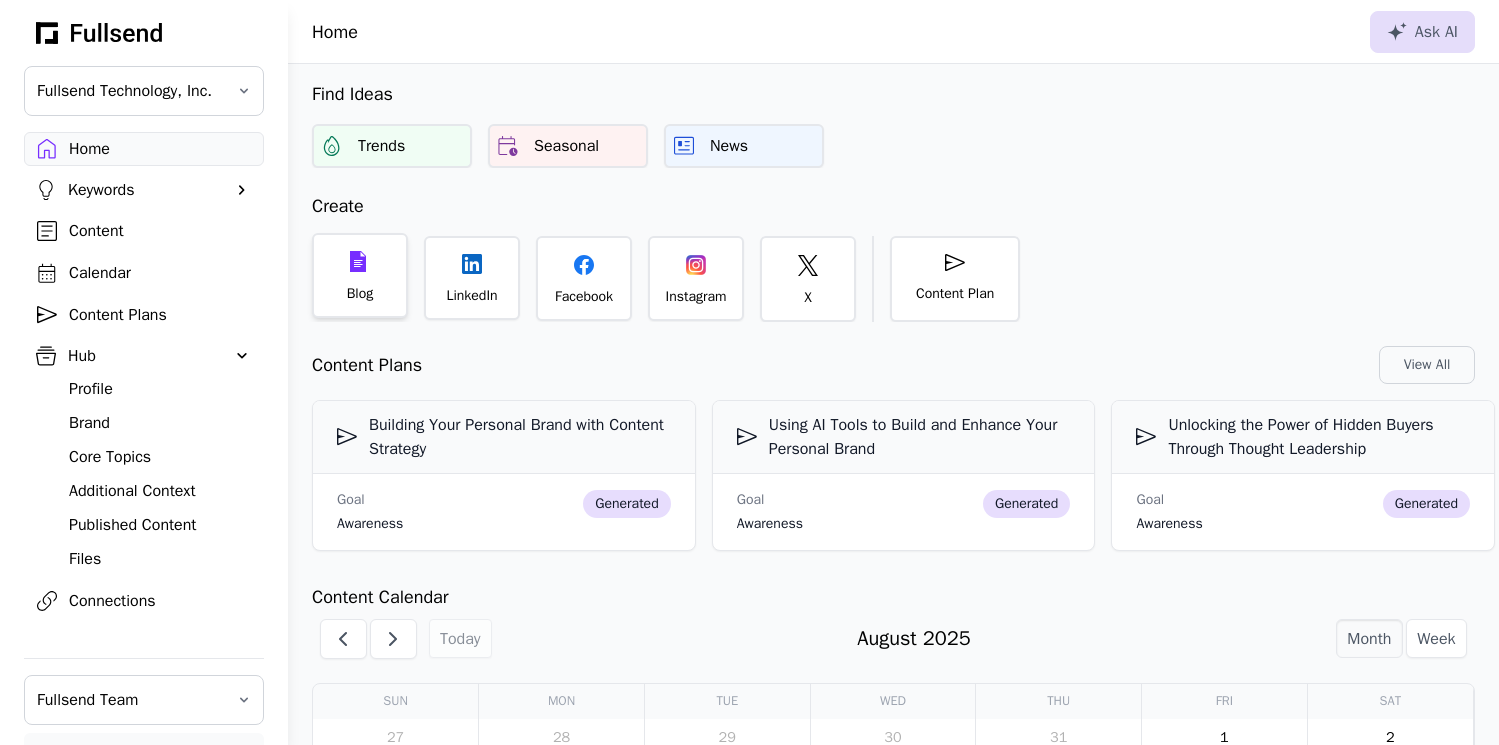 click on "Blog" at bounding box center [360, 275] 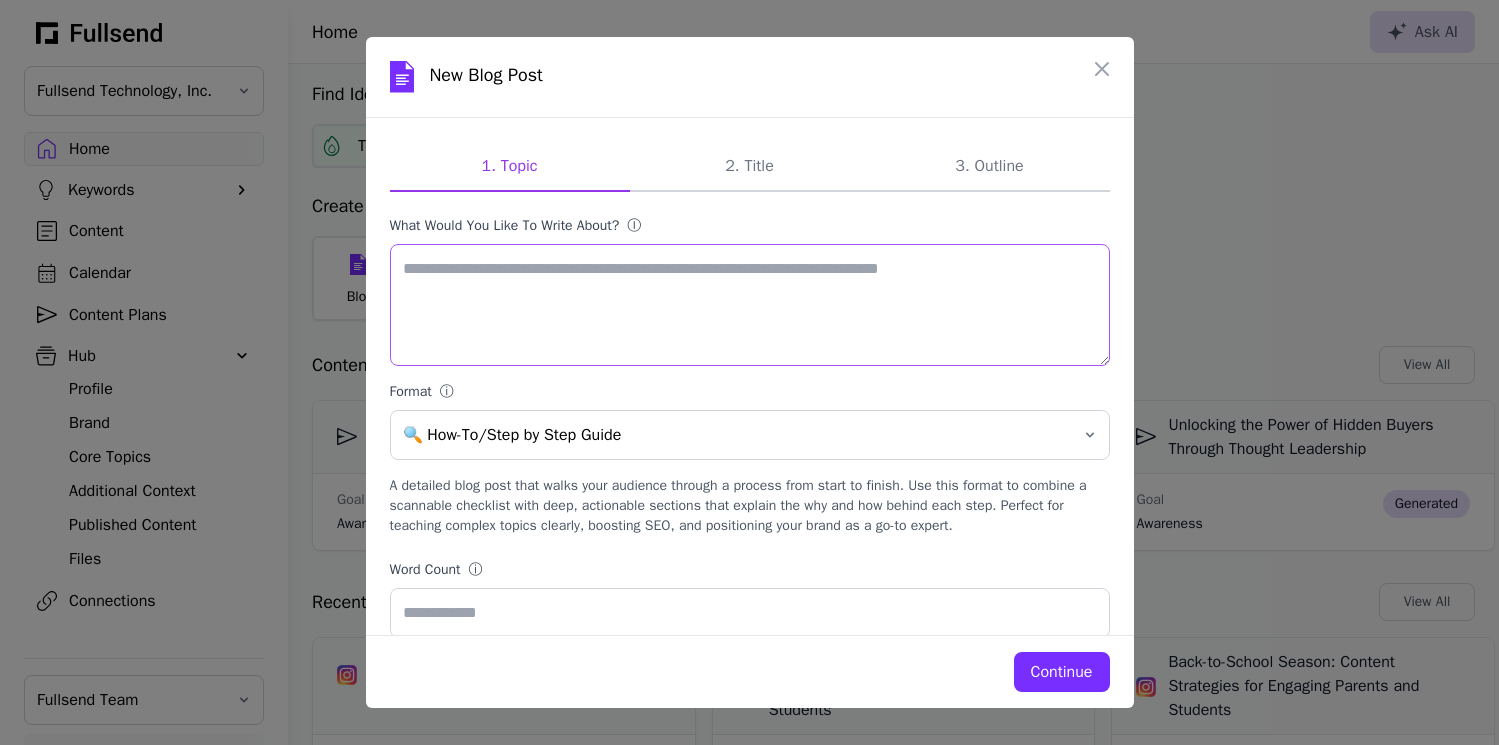 click on "What would you like to write about?   ⓘ" at bounding box center (750, 305) 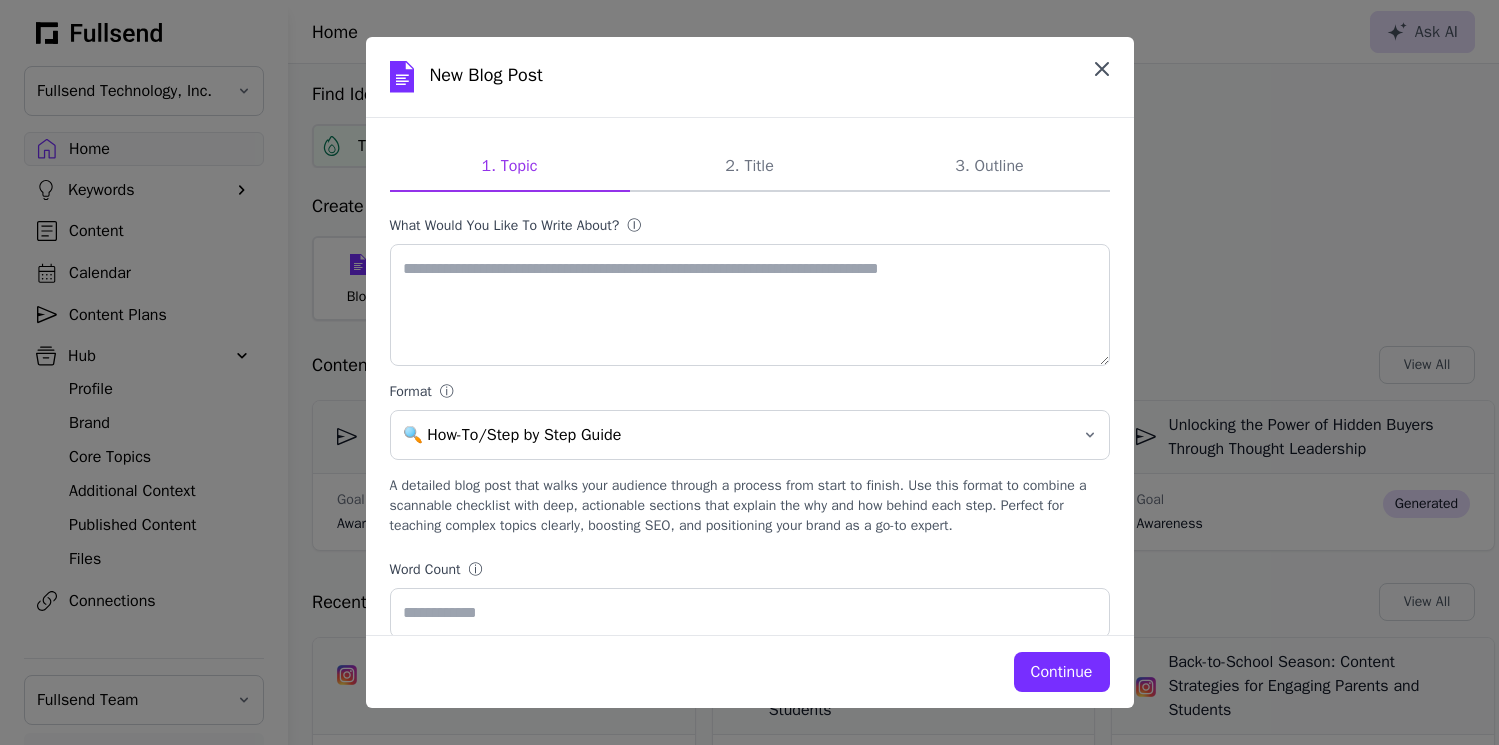 click 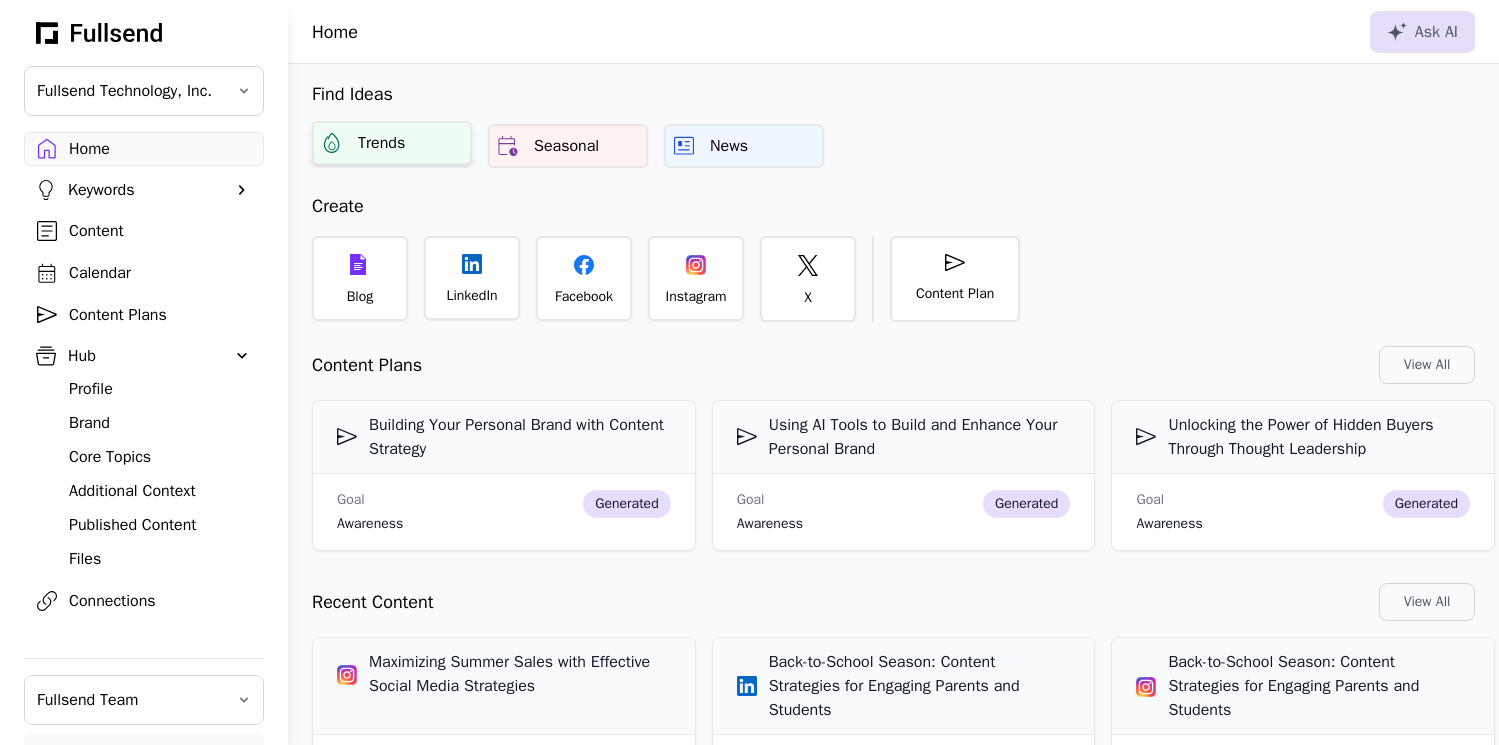 click on "Trends" 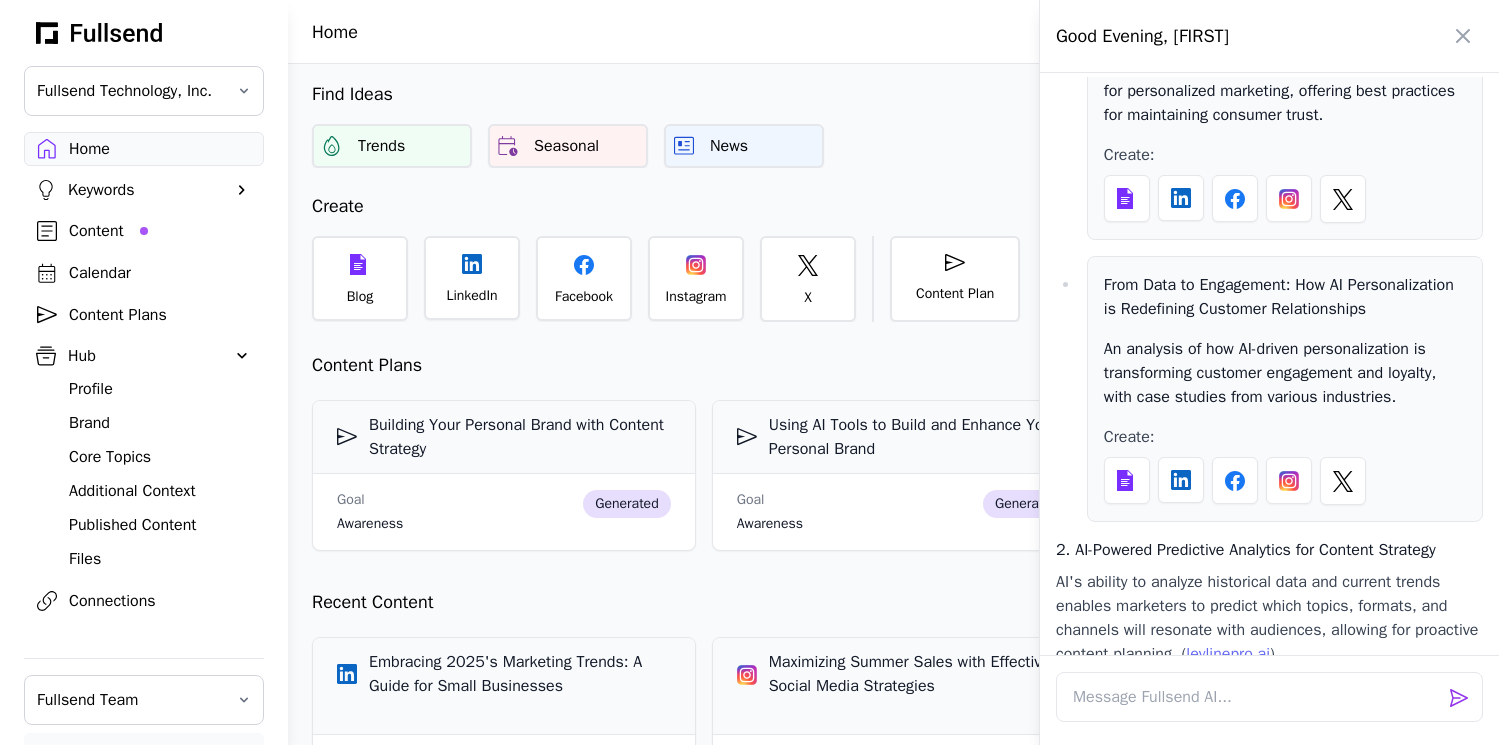 scroll, scrollTop: 1162, scrollLeft: 0, axis: vertical 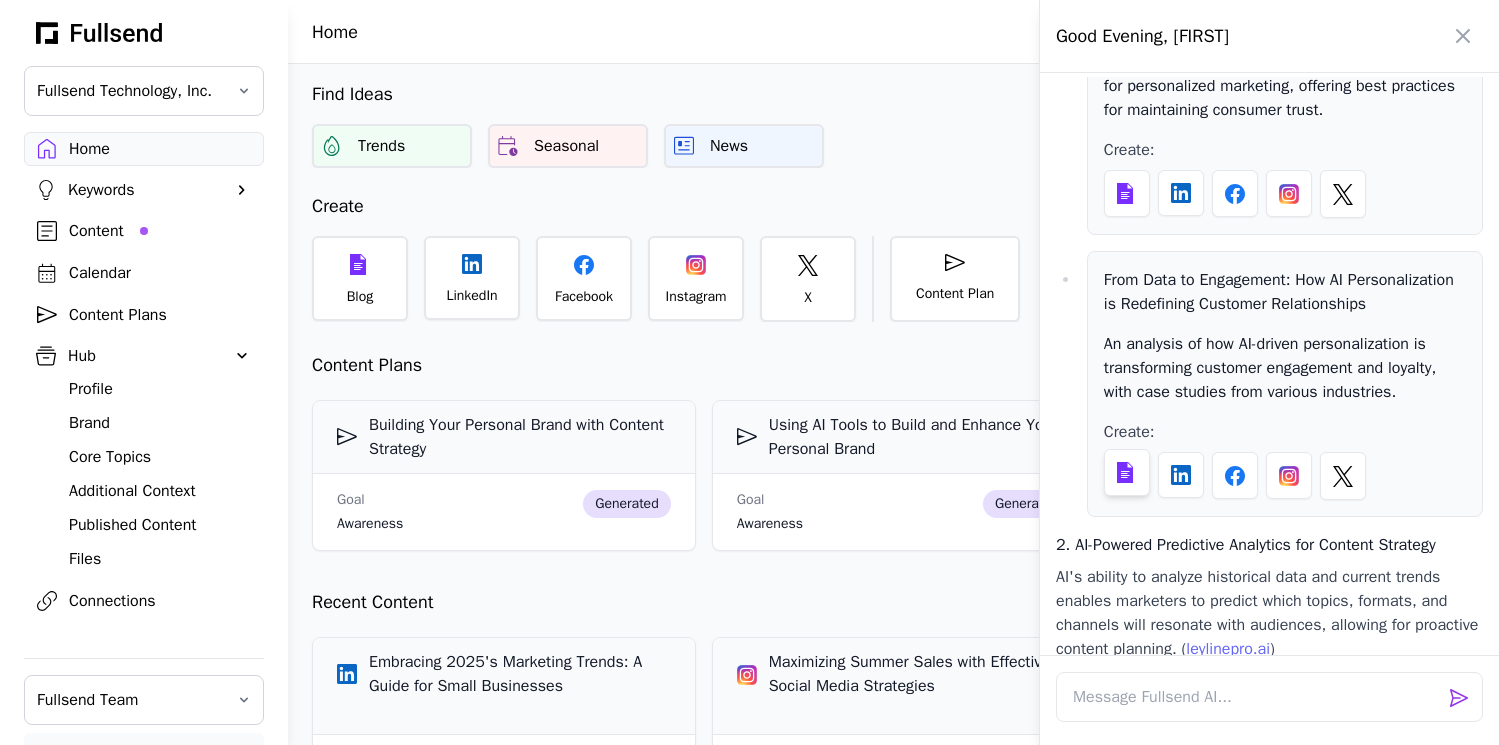 click 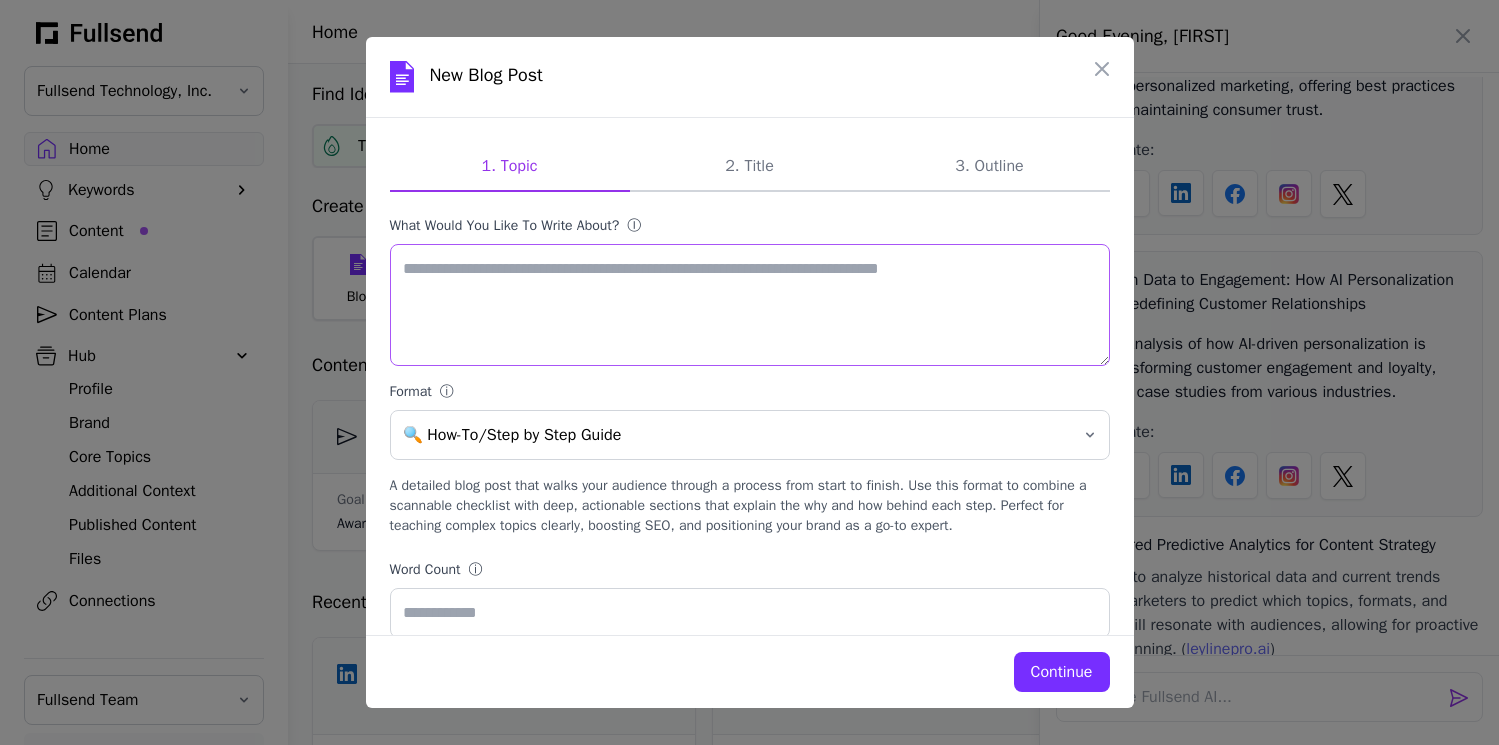 drag, startPoint x: 762, startPoint y: 330, endPoint x: 359, endPoint y: 250, distance: 410.86374 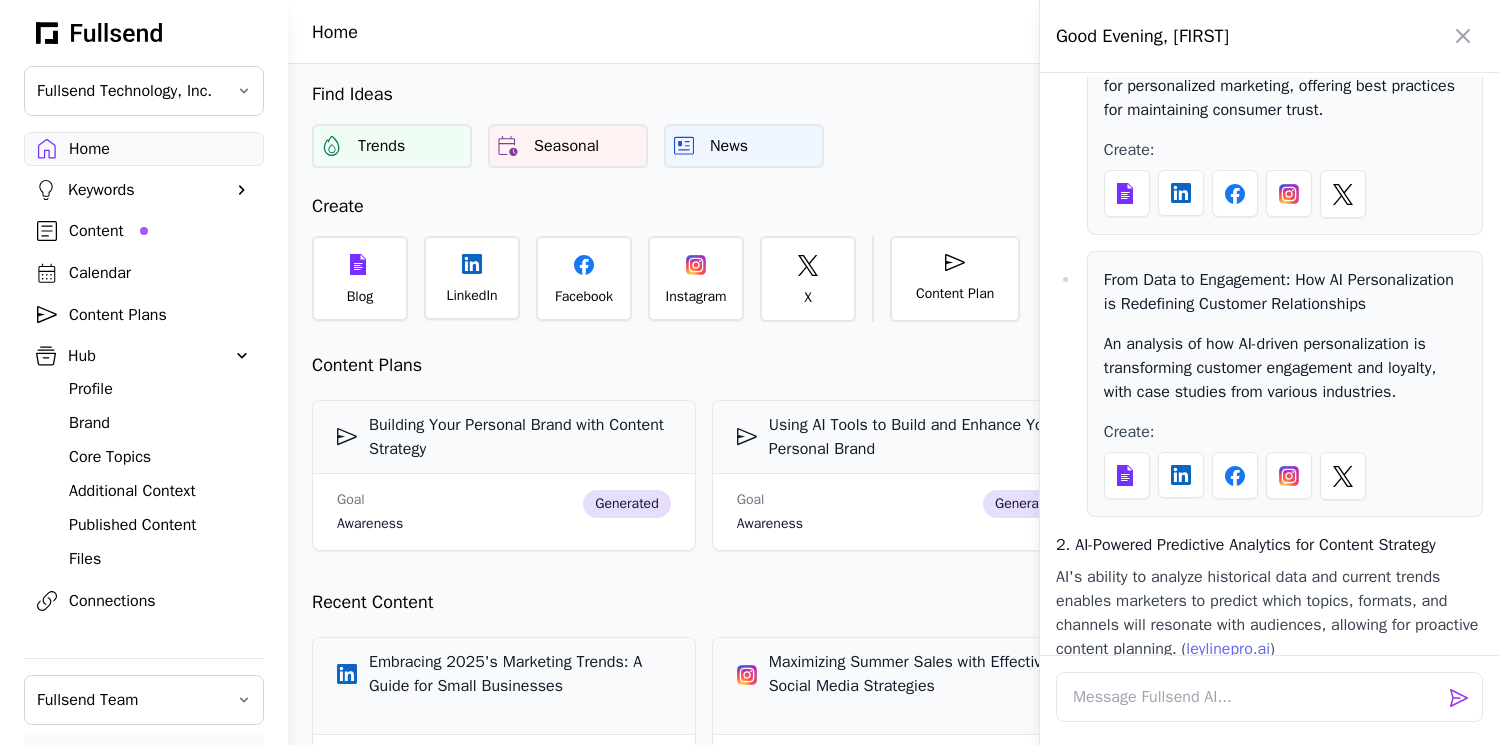 click at bounding box center [749, 372] 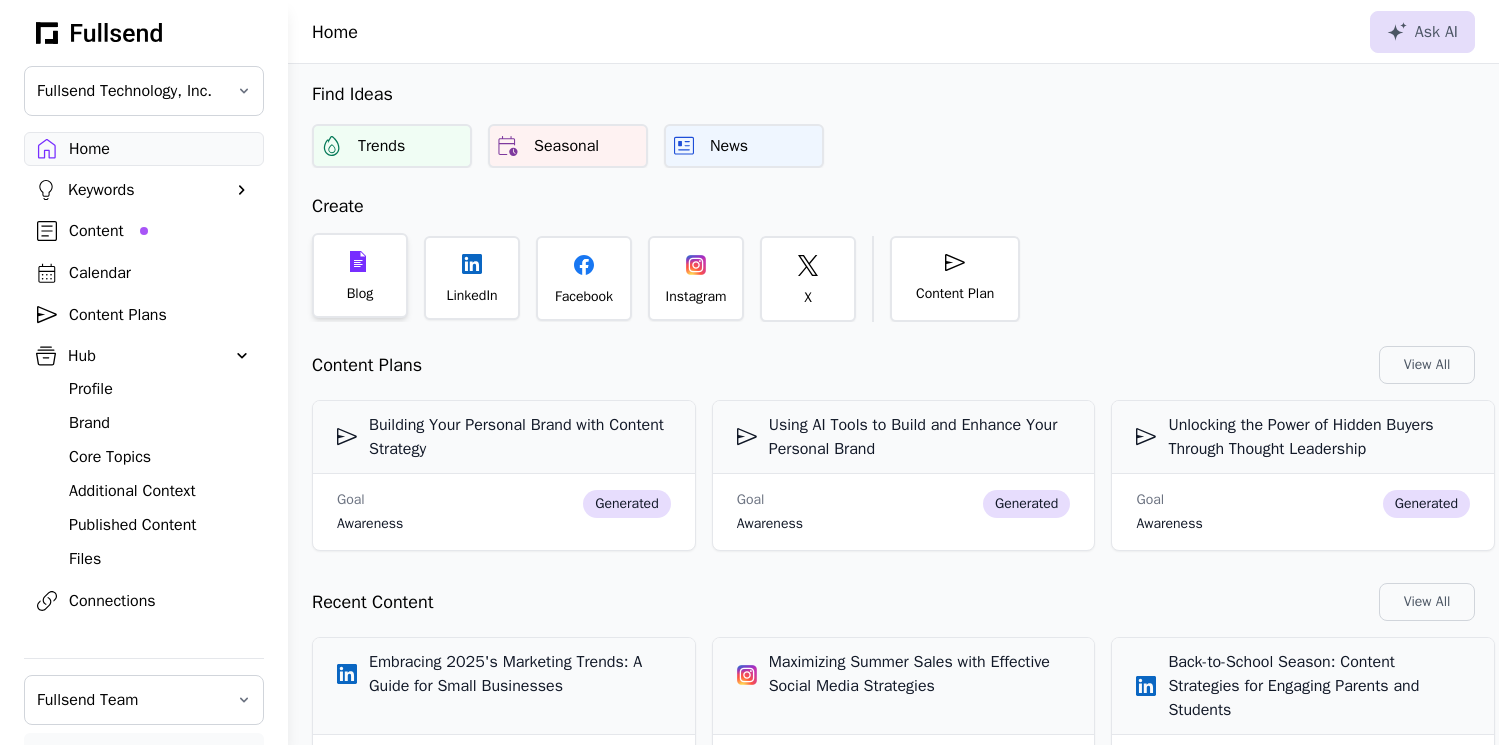 click on "Blog" at bounding box center [360, 275] 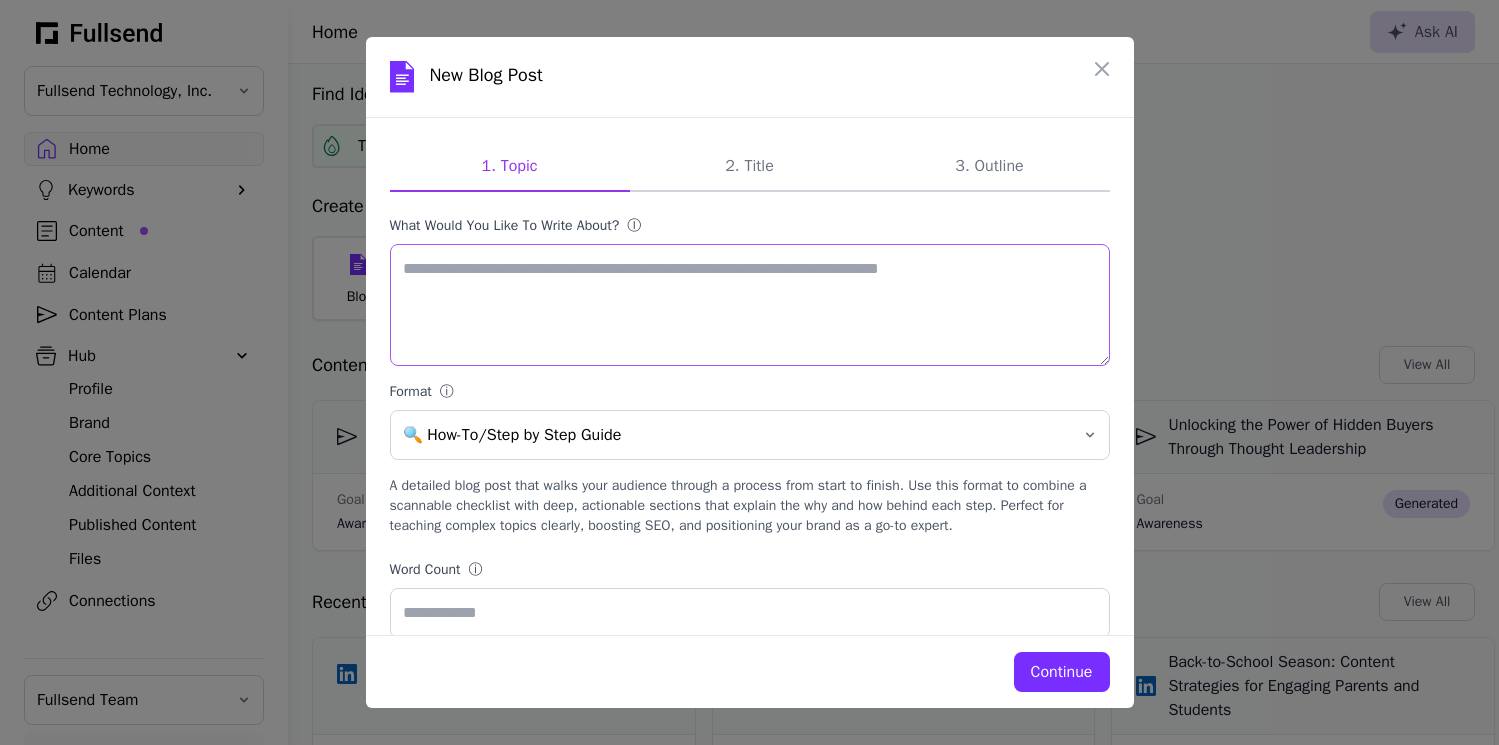 click on "What would you like to write about?   ⓘ" at bounding box center (750, 305) 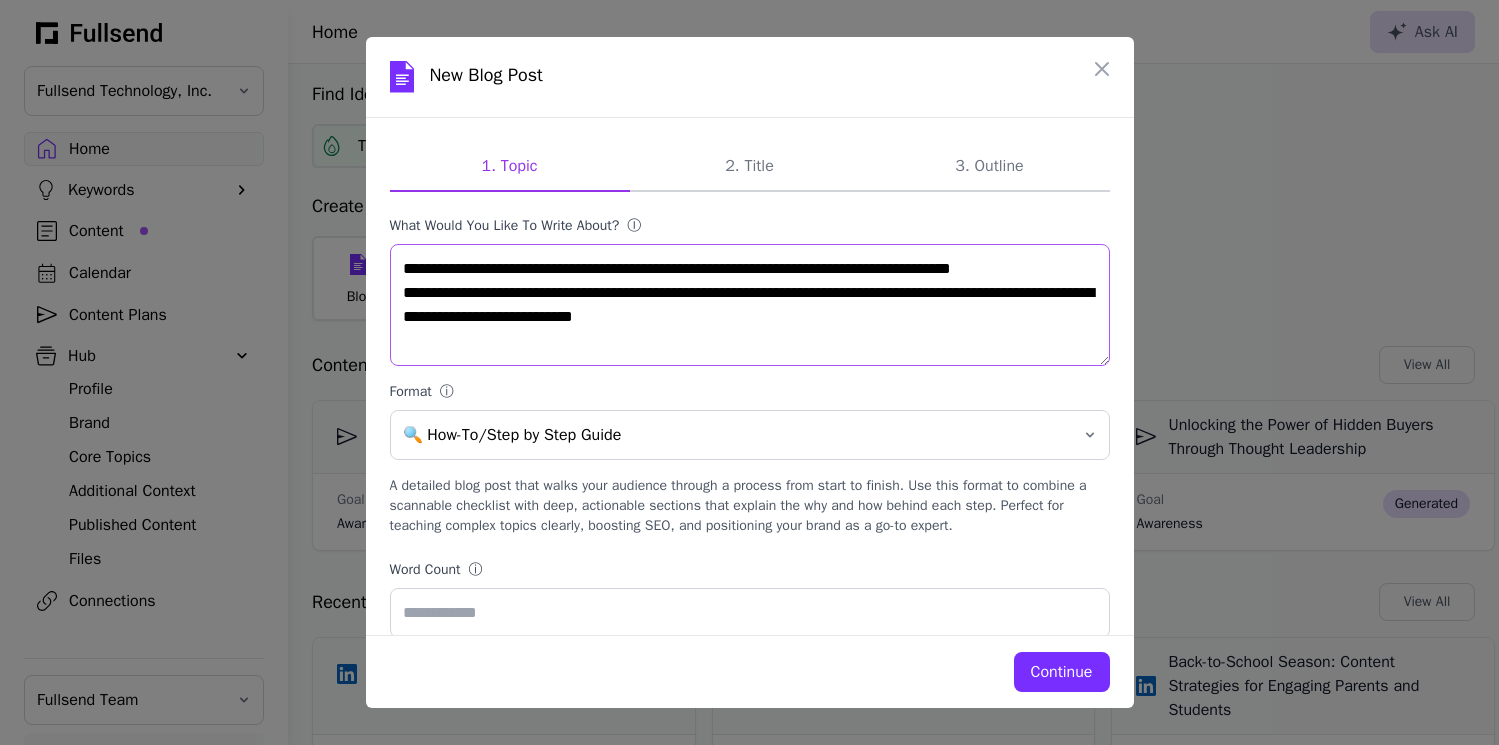 type on "**********" 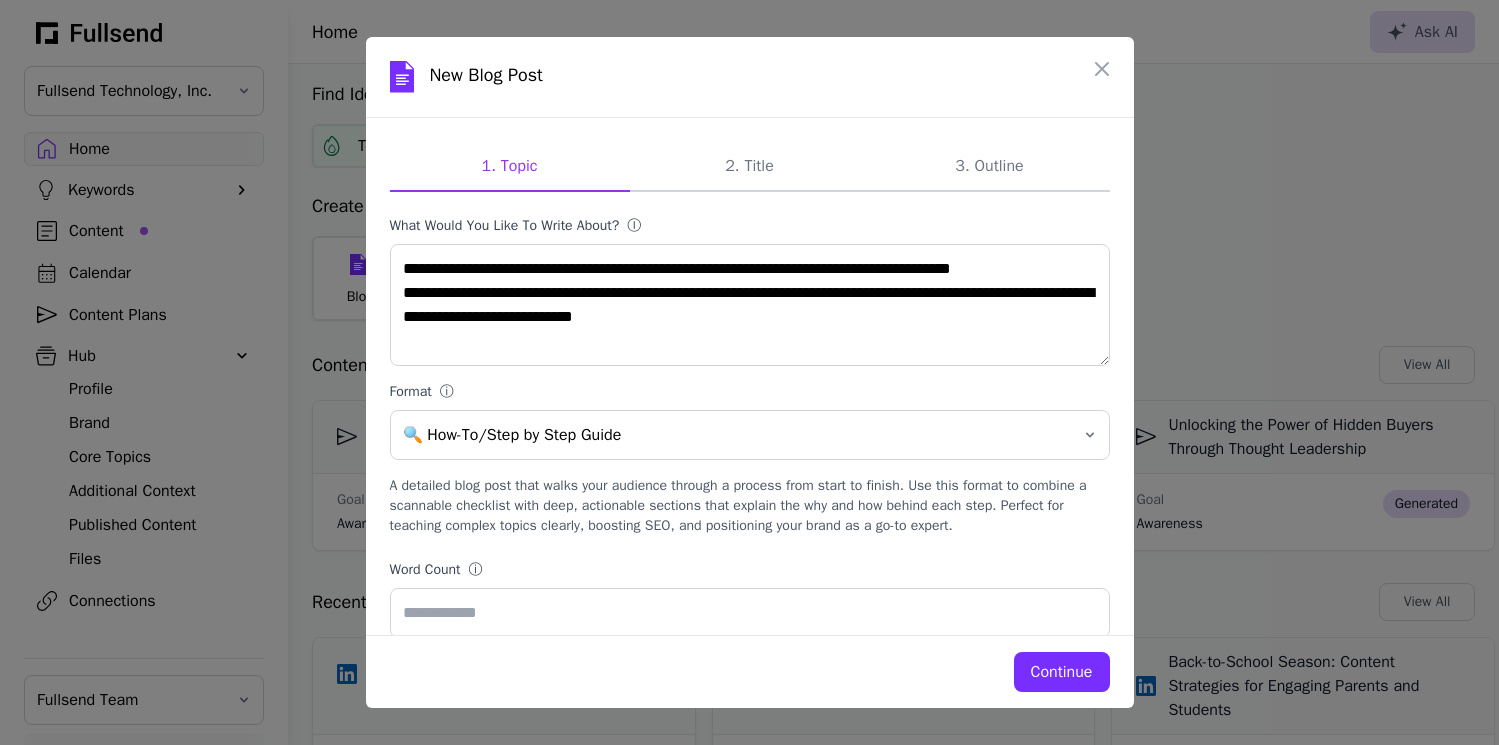 click on "Continue" at bounding box center [1062, 672] 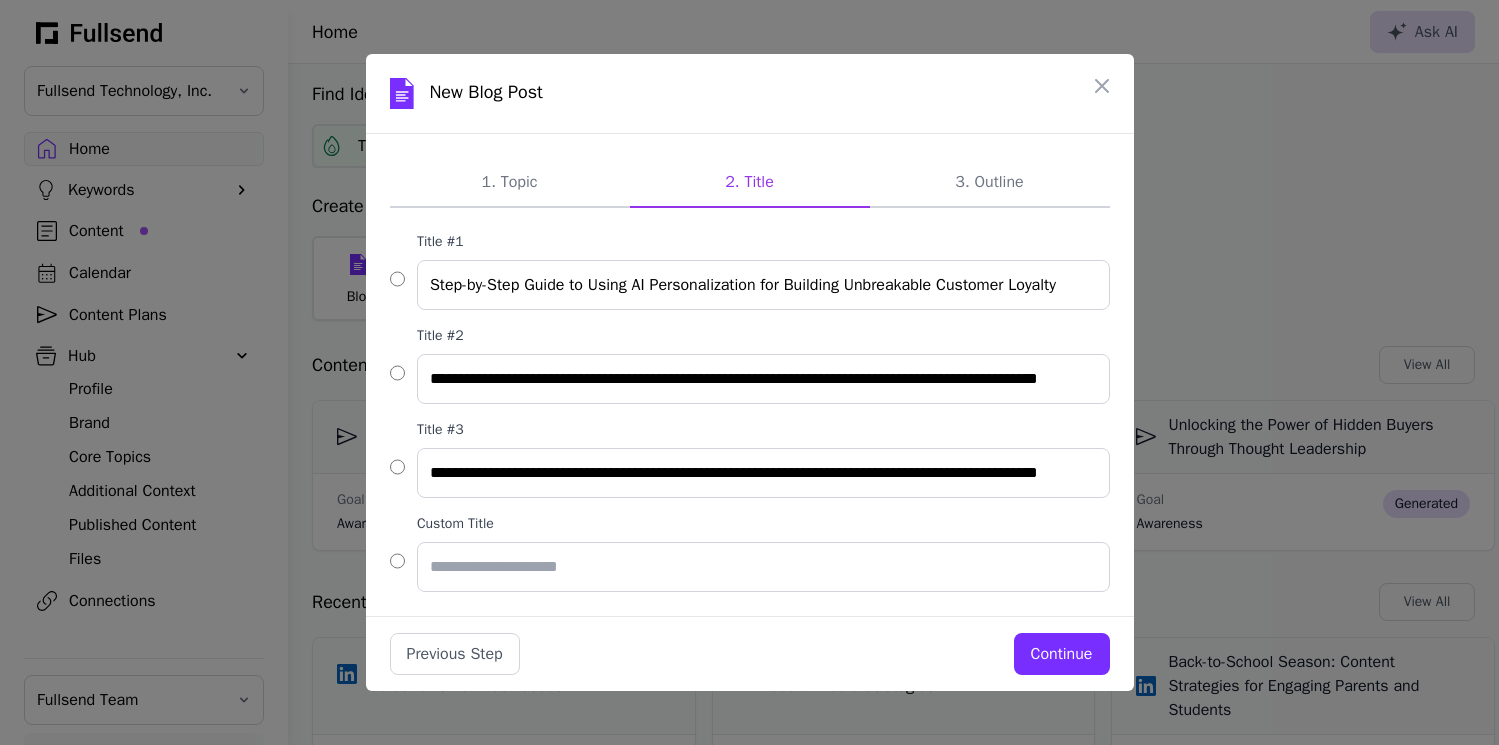 click on "Continue" at bounding box center (1062, 654) 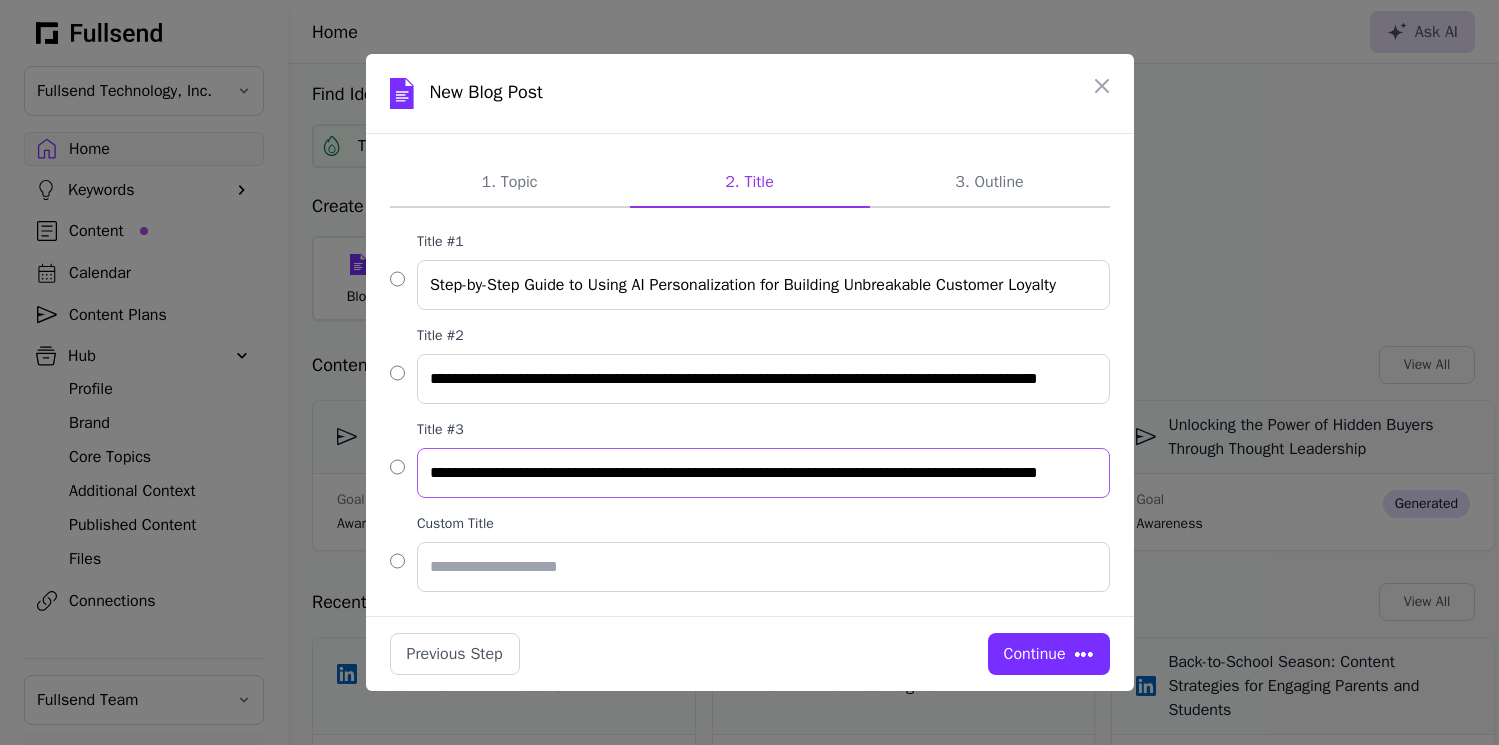 scroll, scrollTop: 0, scrollLeft: 65, axis: horizontal 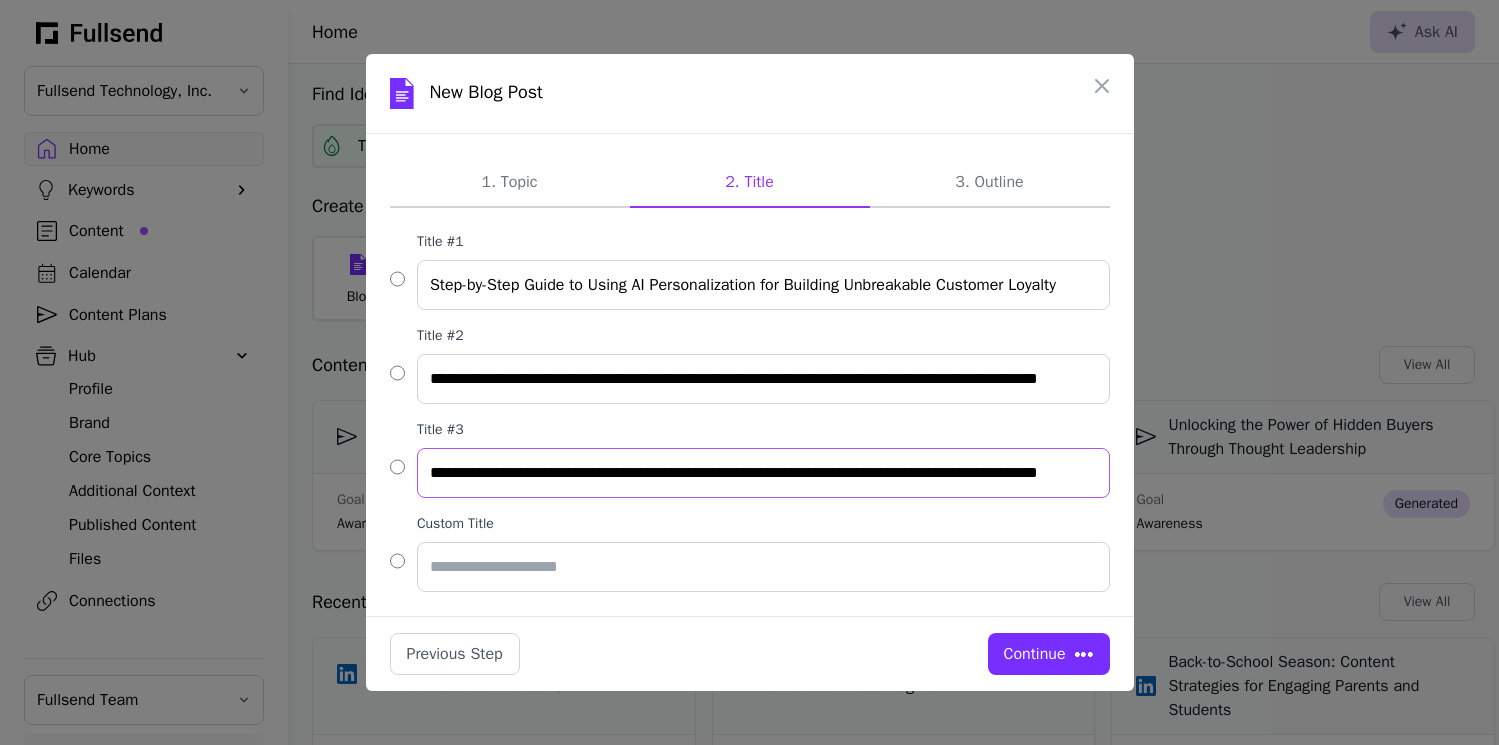 drag, startPoint x: 939, startPoint y: 481, endPoint x: 1146, endPoint y: 479, distance: 207.00966 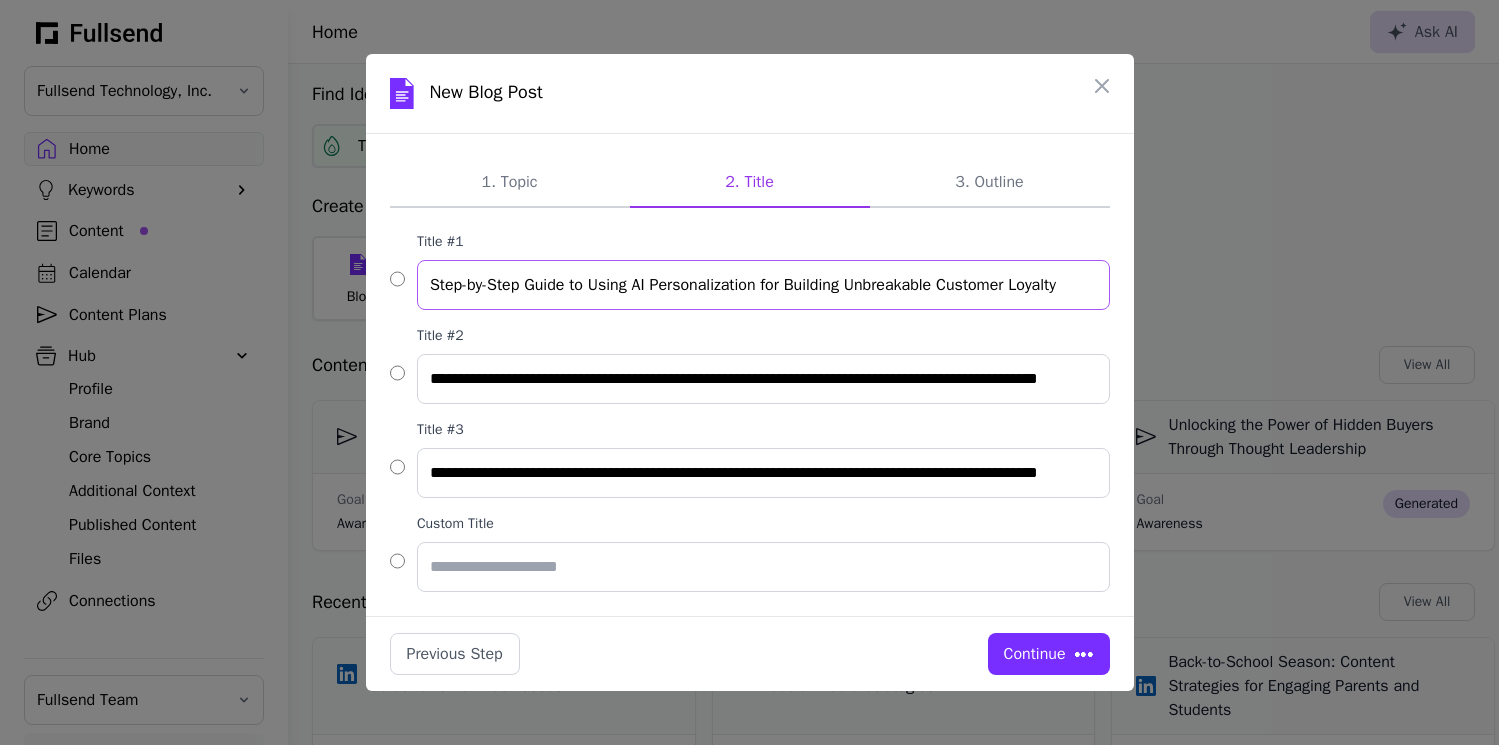 scroll, scrollTop: 0, scrollLeft: 0, axis: both 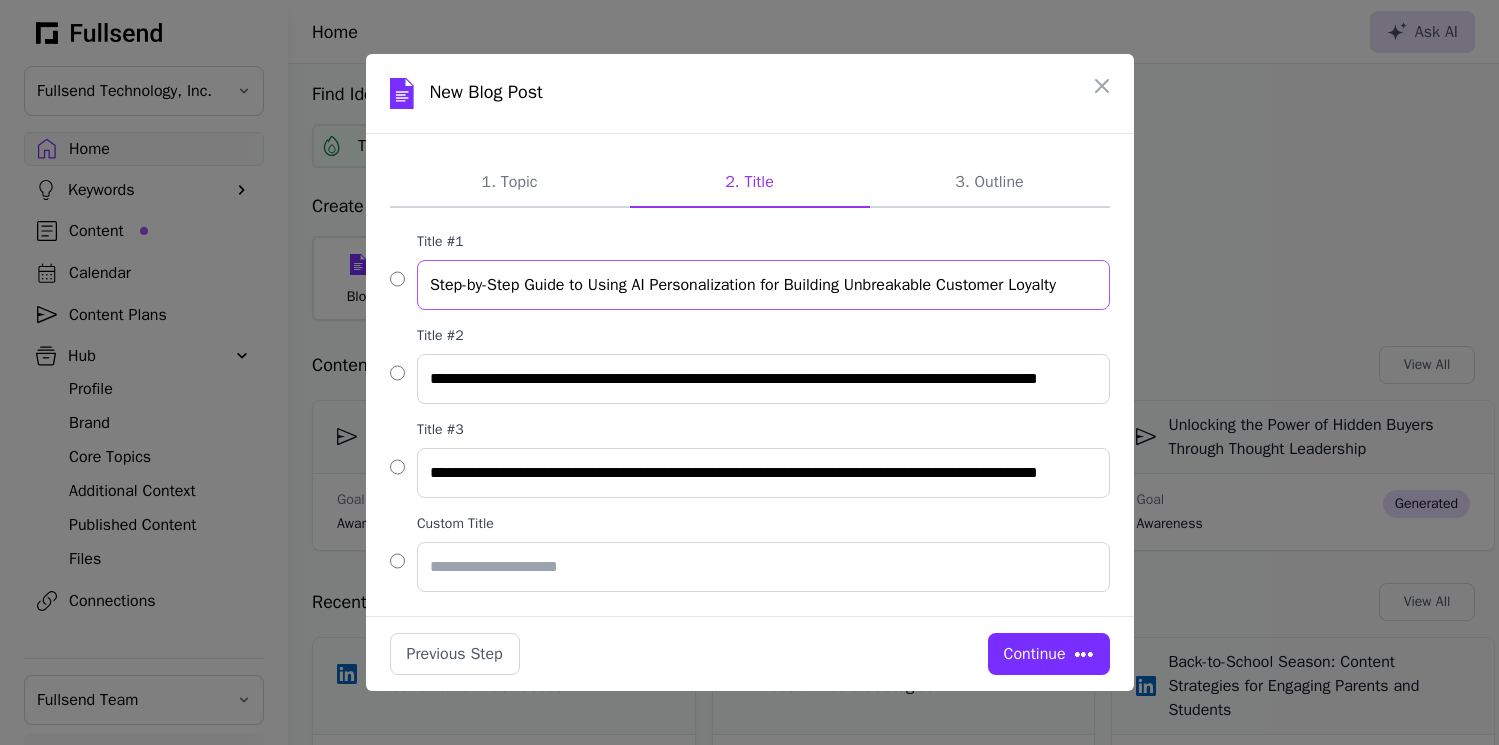 drag, startPoint x: 545, startPoint y: 286, endPoint x: 860, endPoint y: 300, distance: 315.31094 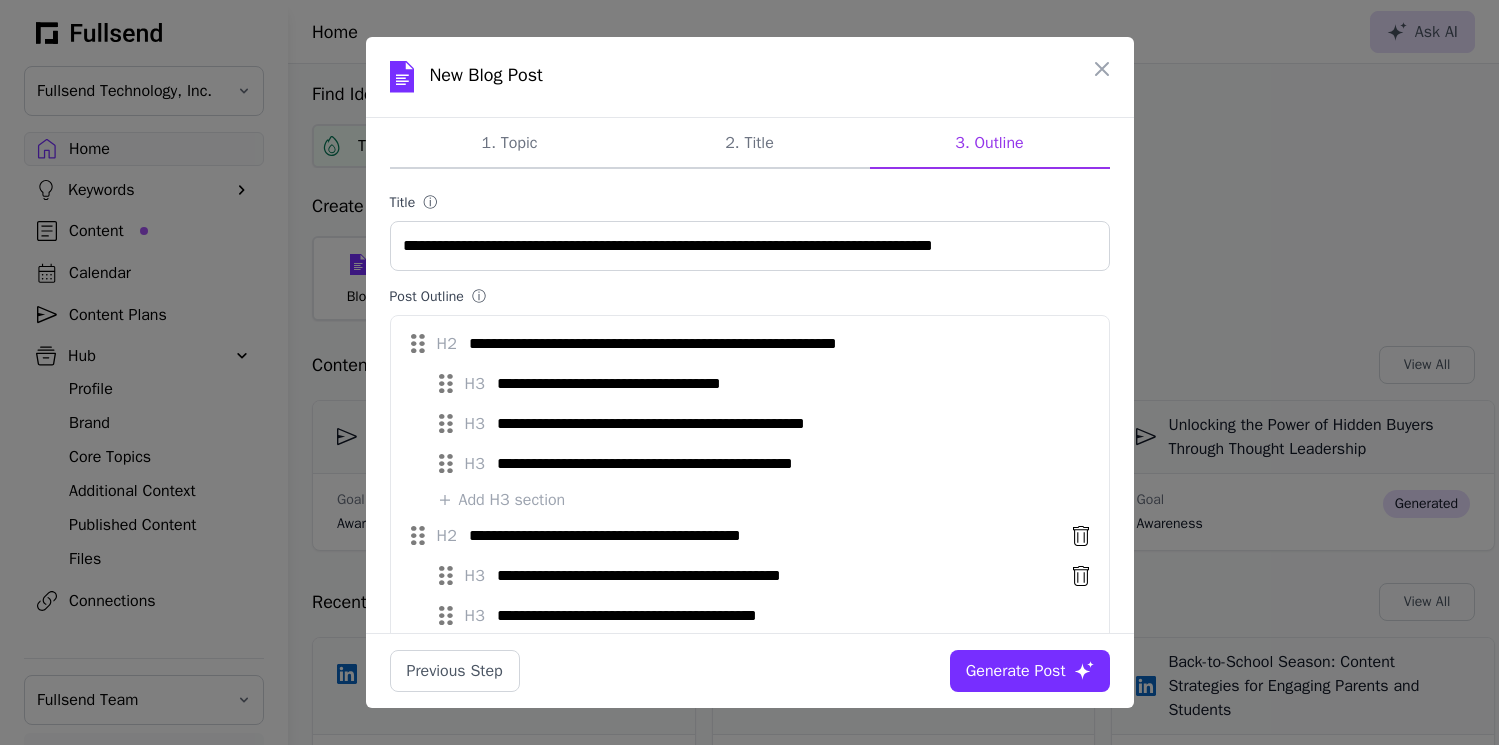 scroll, scrollTop: 0, scrollLeft: 0, axis: both 